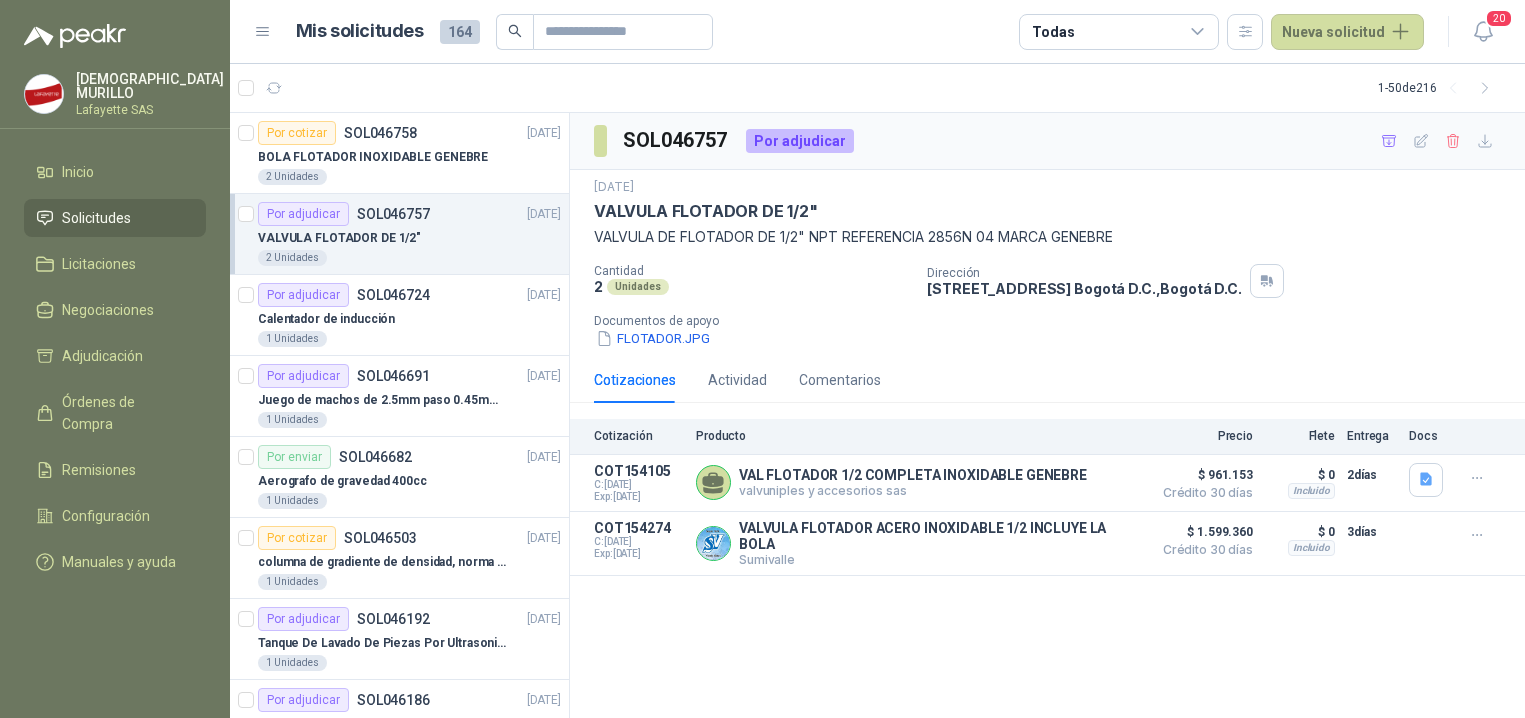scroll, scrollTop: 0, scrollLeft: 0, axis: both 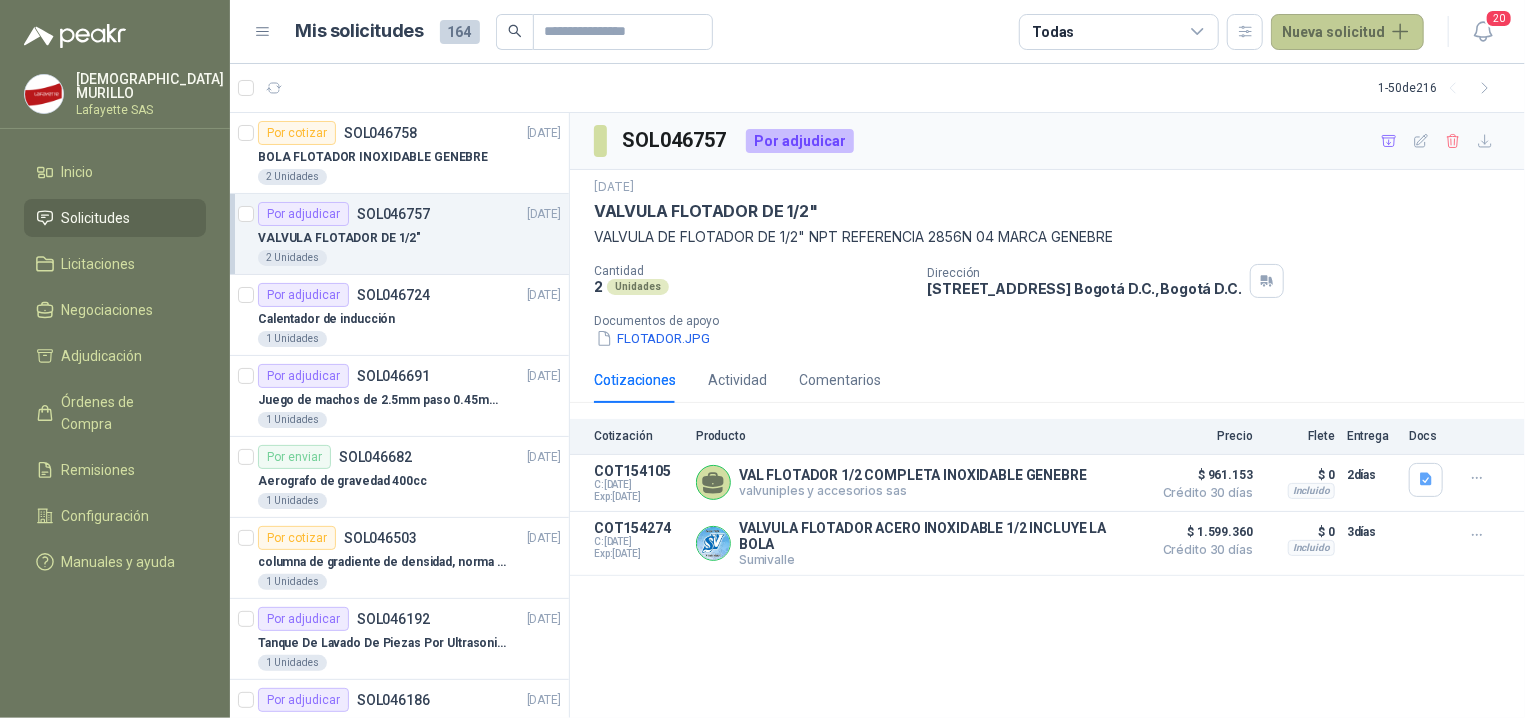 click on "Nueva solicitud" at bounding box center [1347, 32] 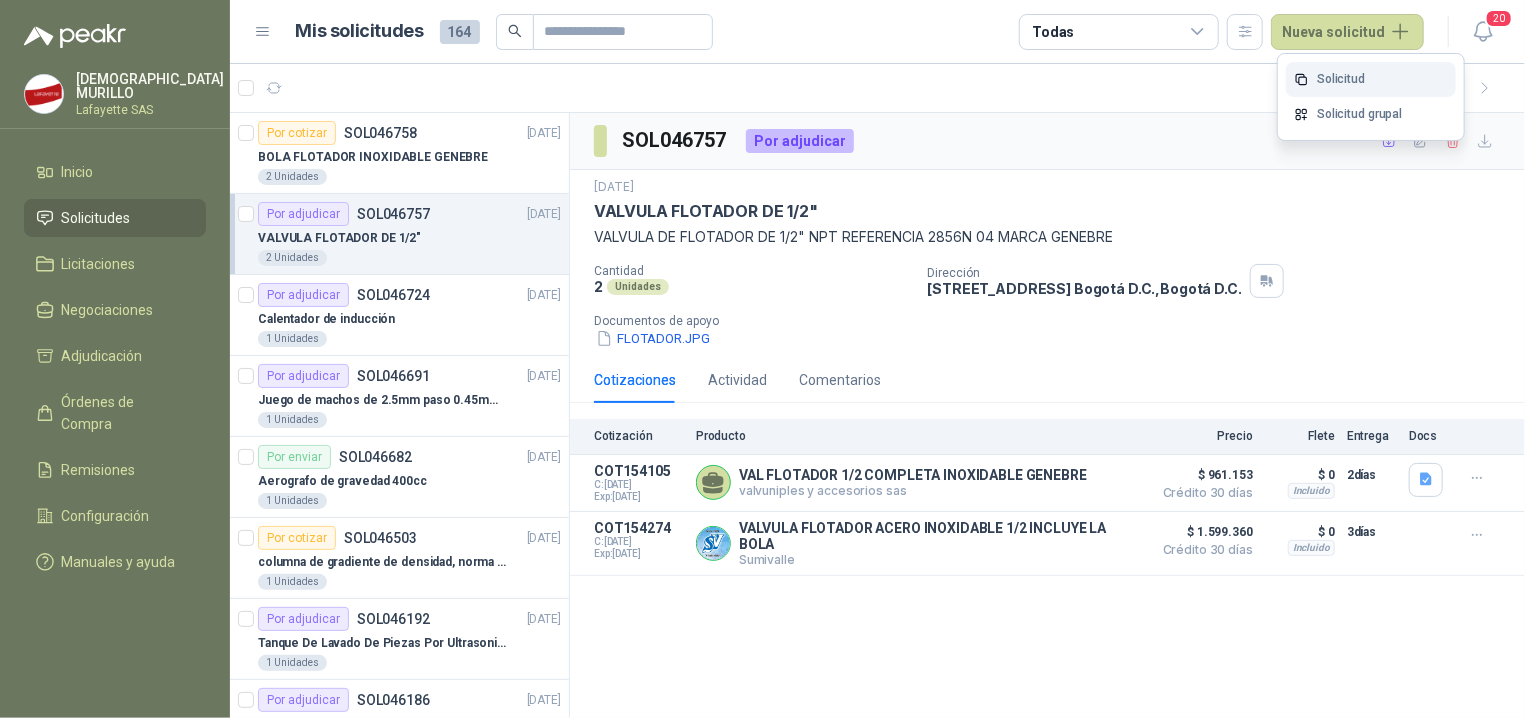 click on "Solicitud" at bounding box center (1371, 79) 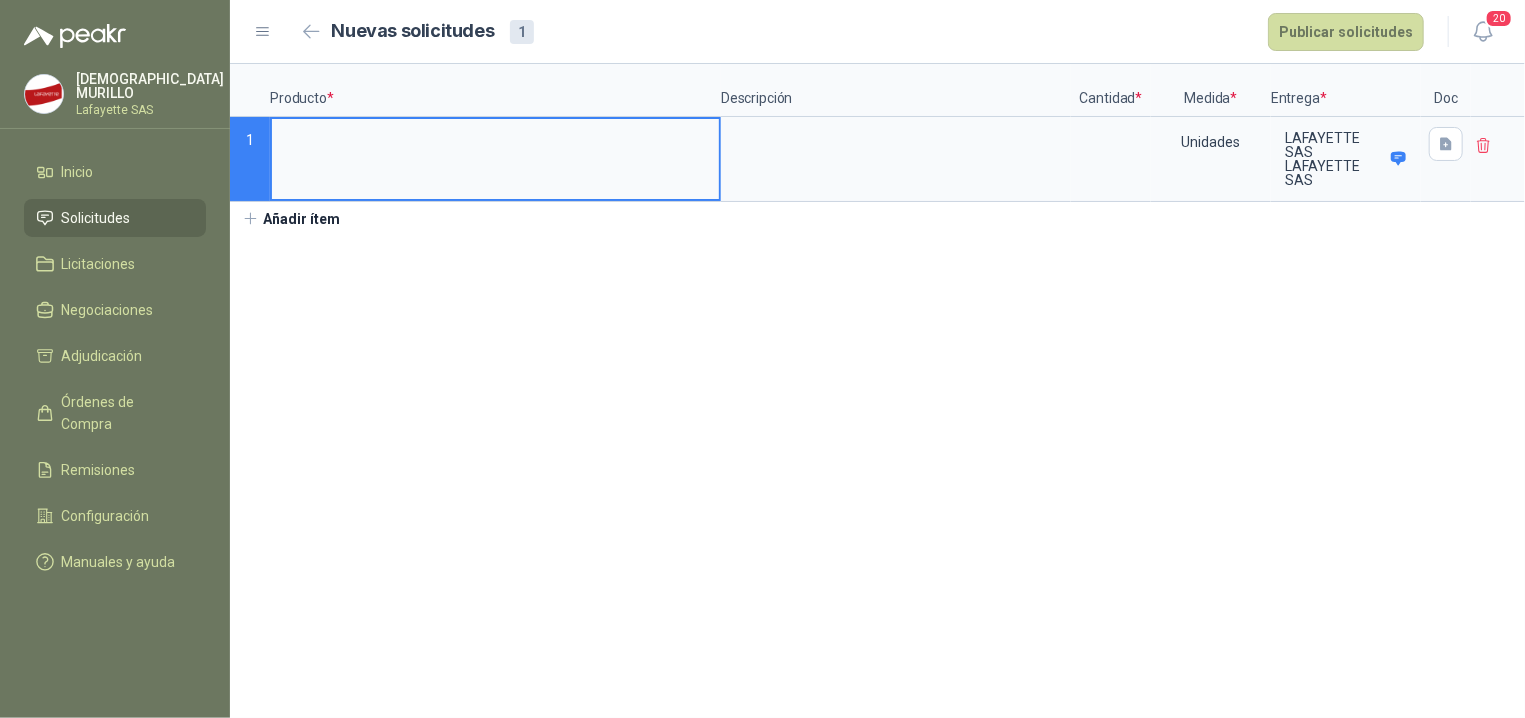type 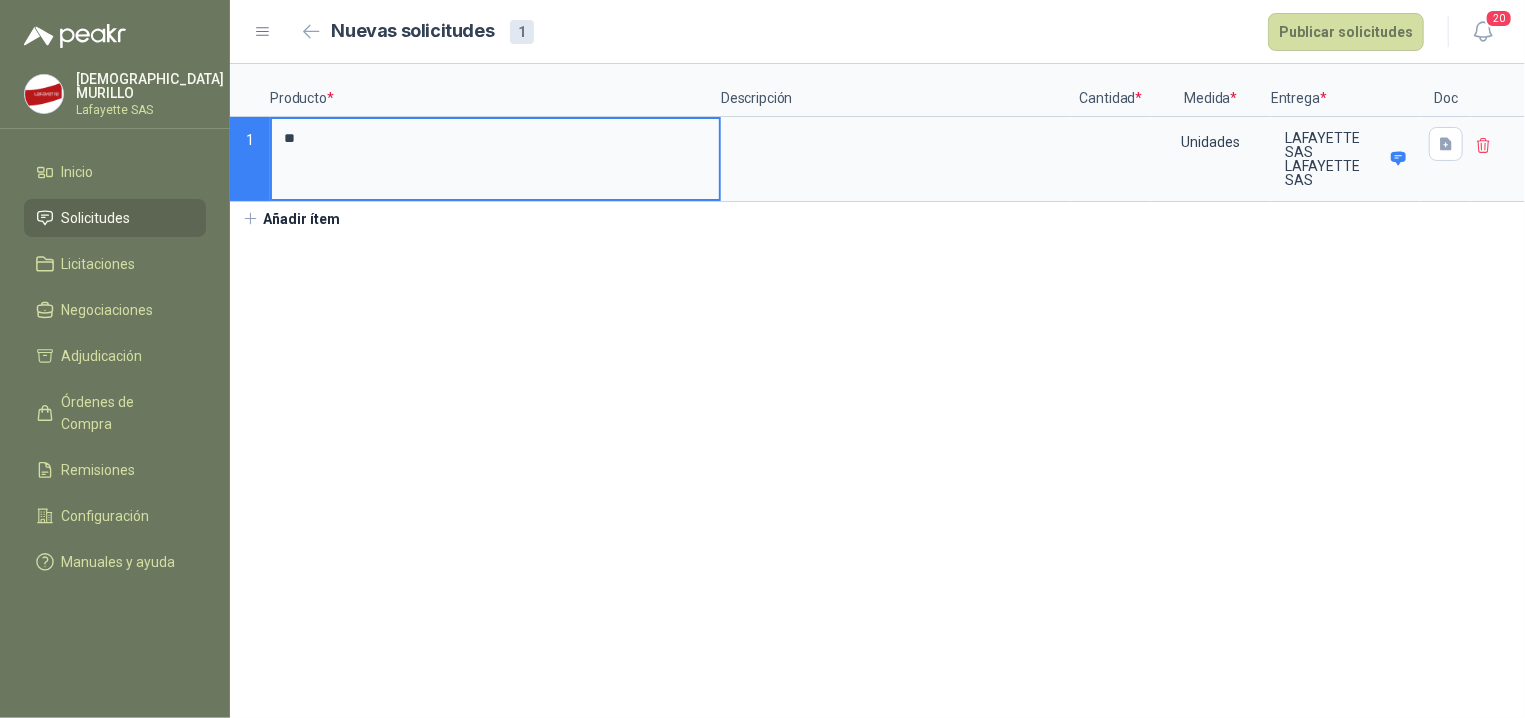 type on "*" 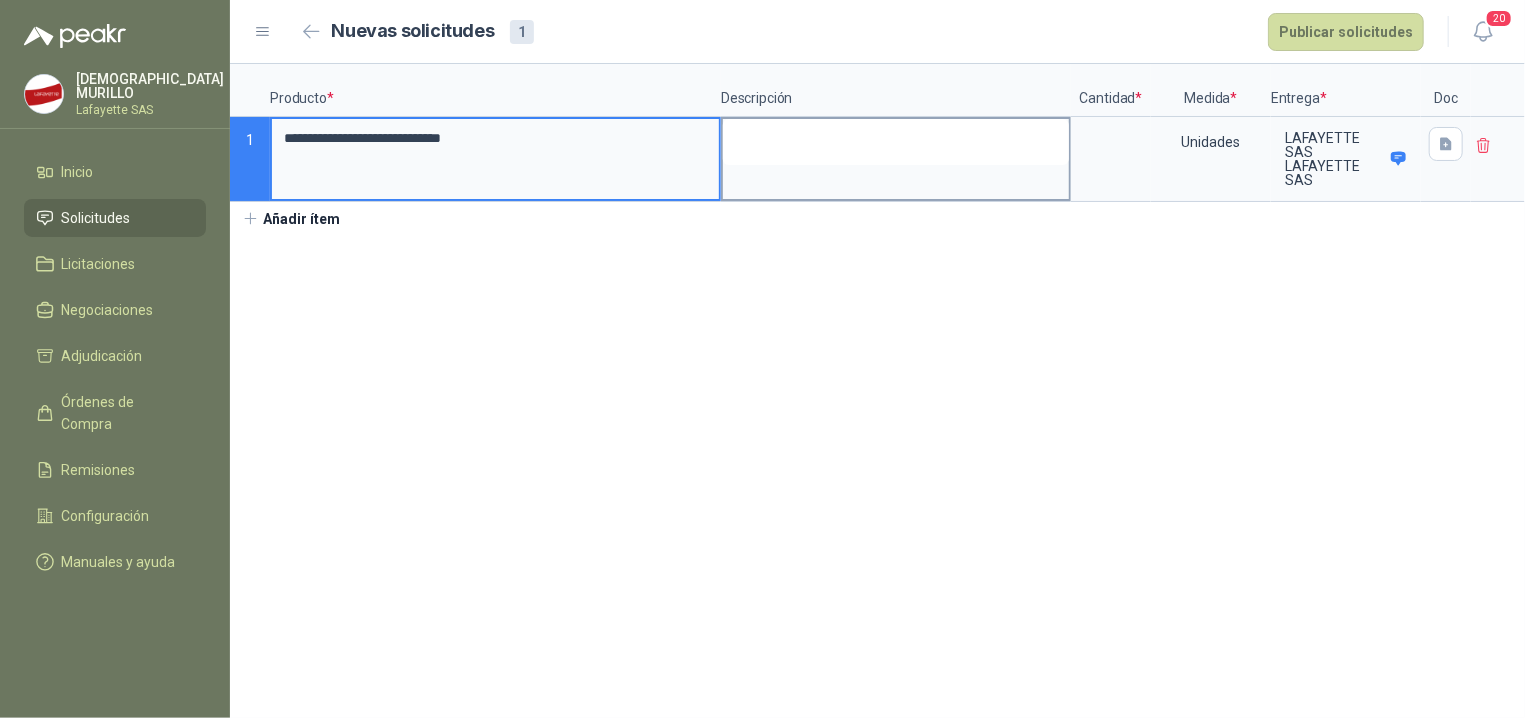 type on "**********" 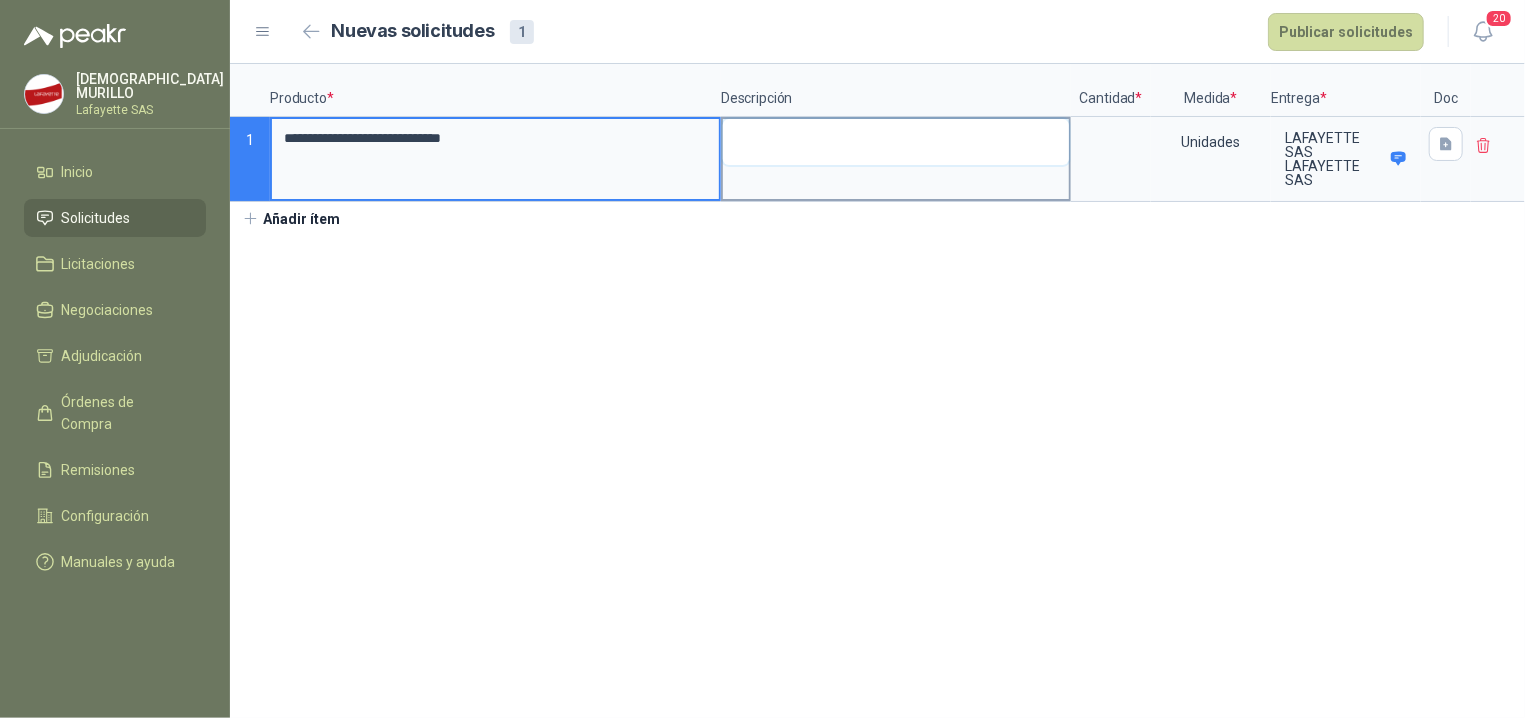 click at bounding box center (896, 142) 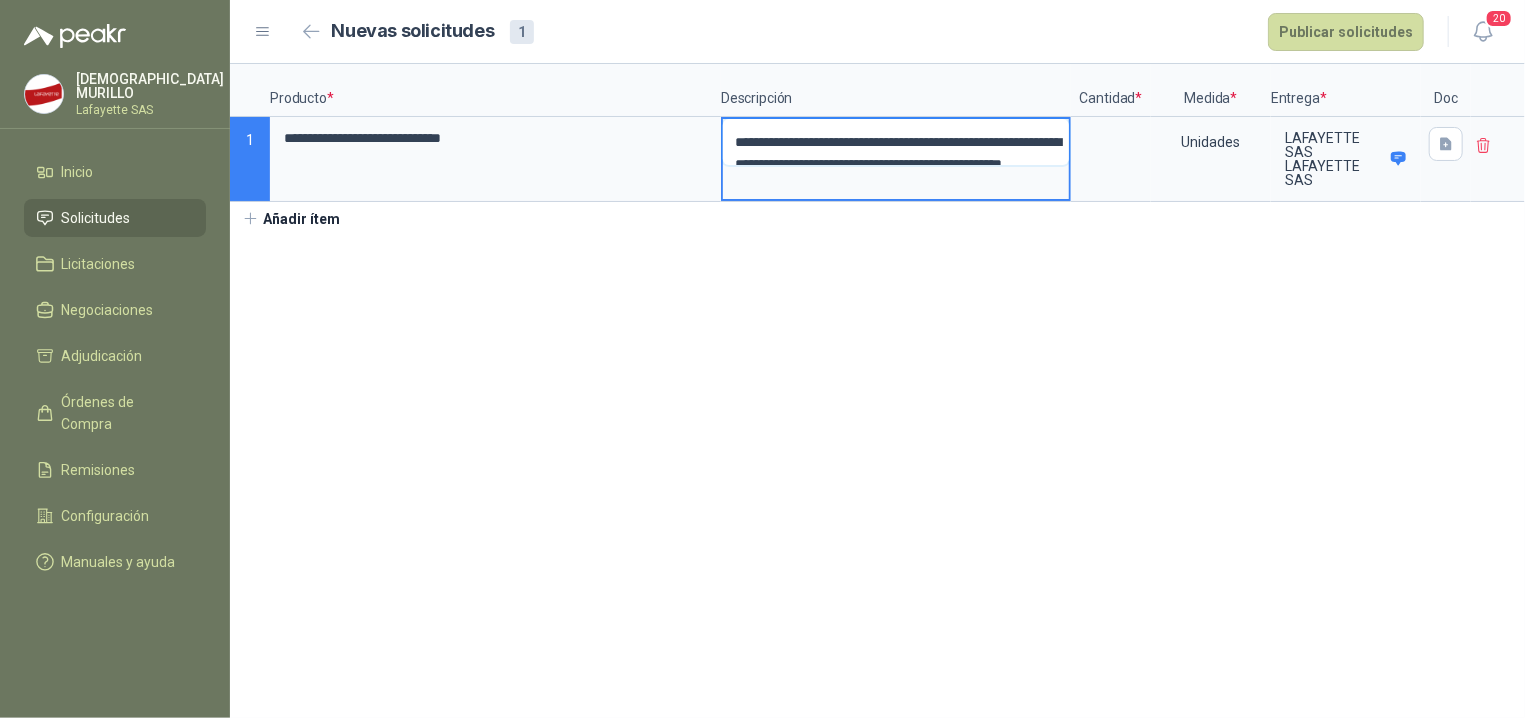 type 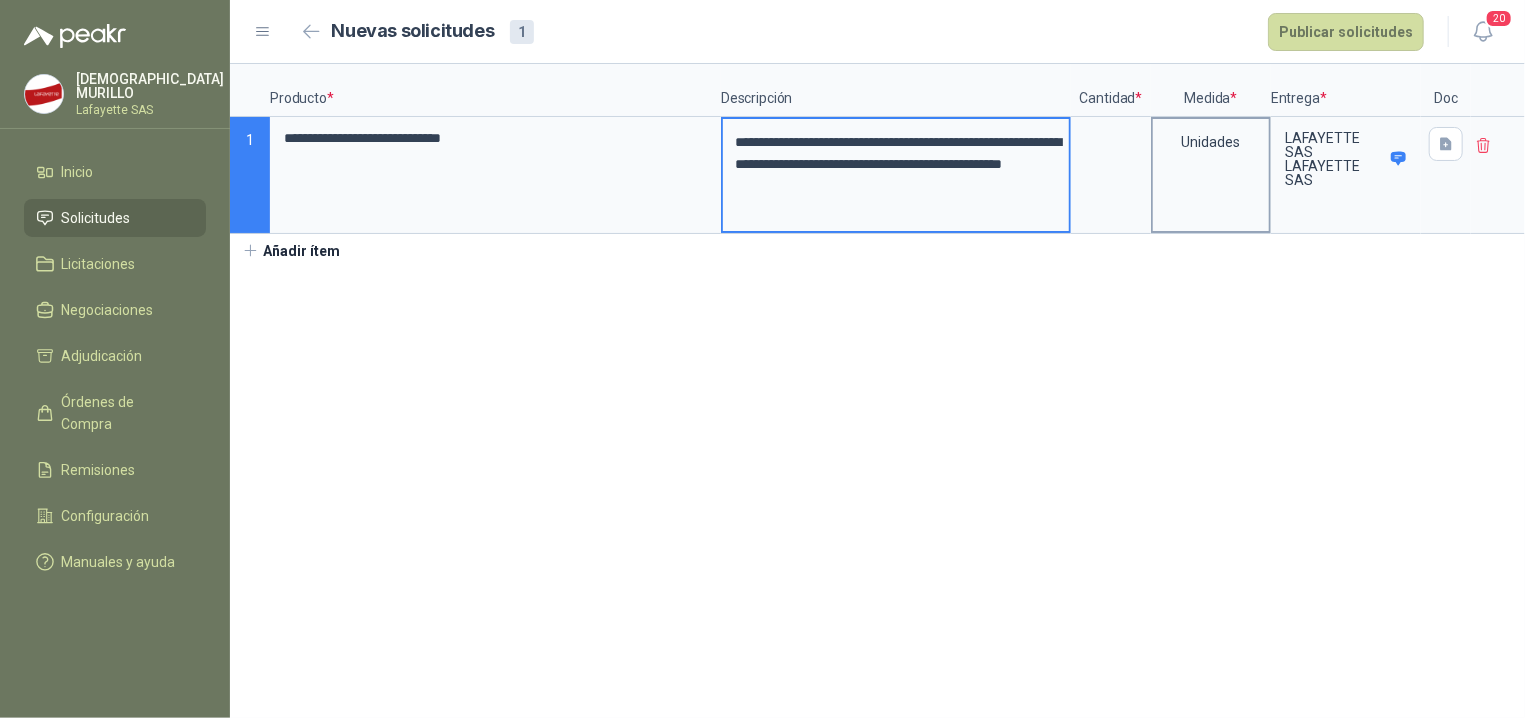 click on "Unidades" at bounding box center [1211, 142] 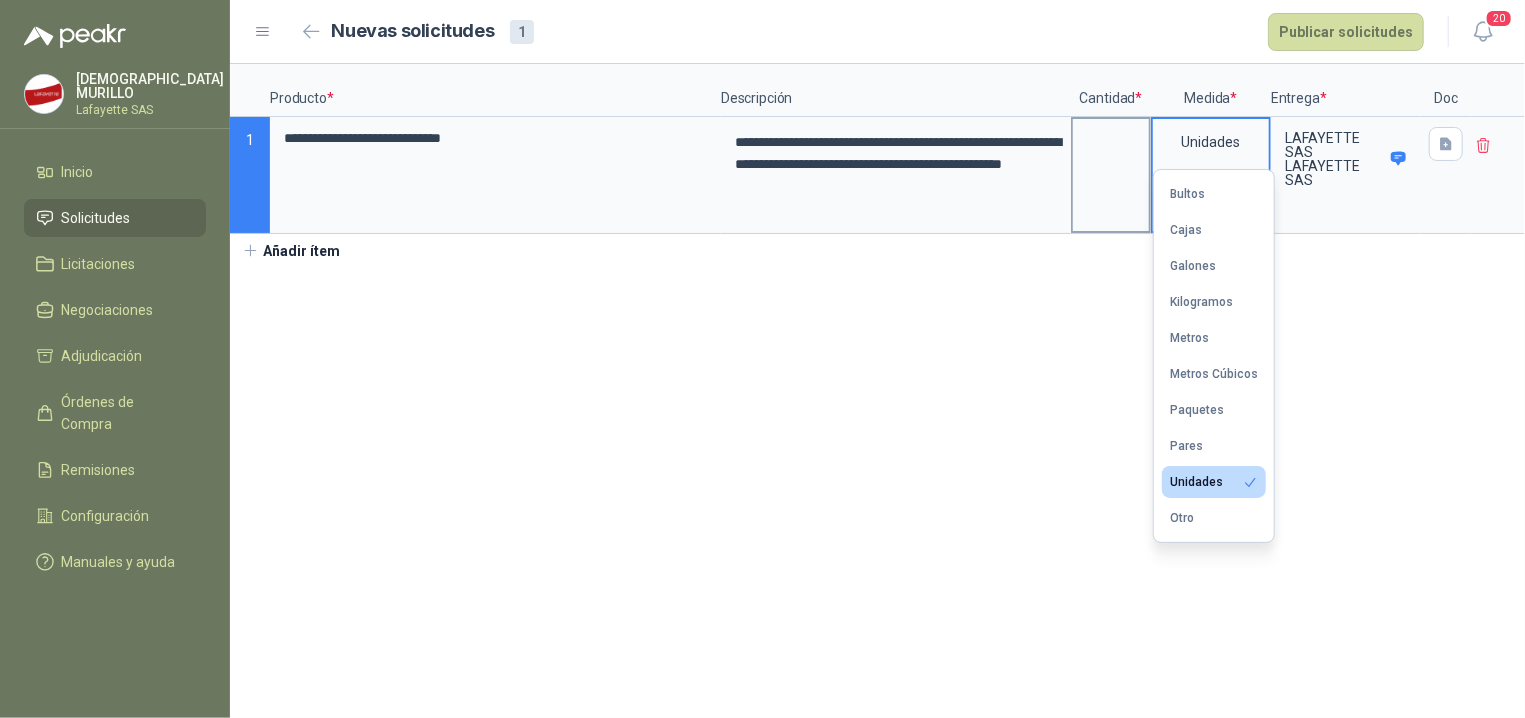 click at bounding box center [1111, 138] 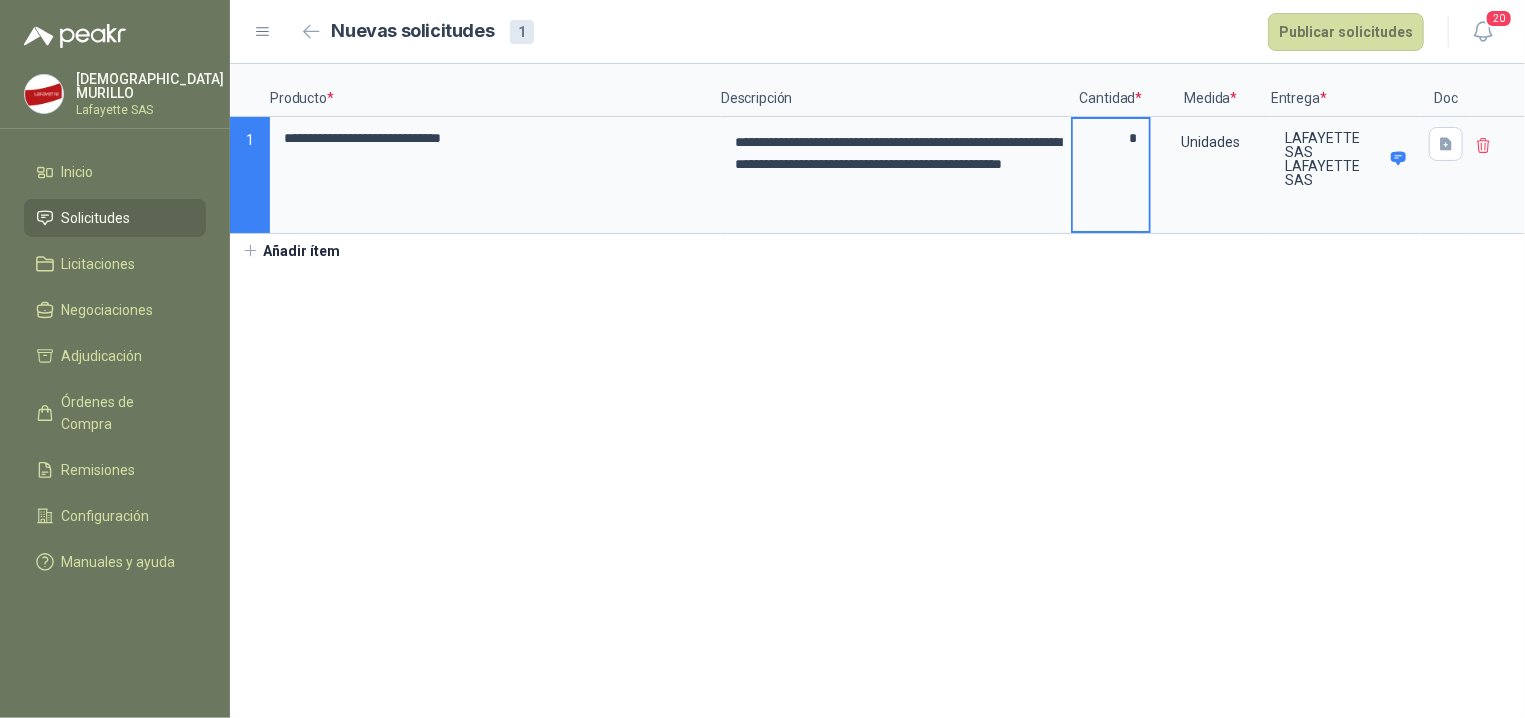 type on "*" 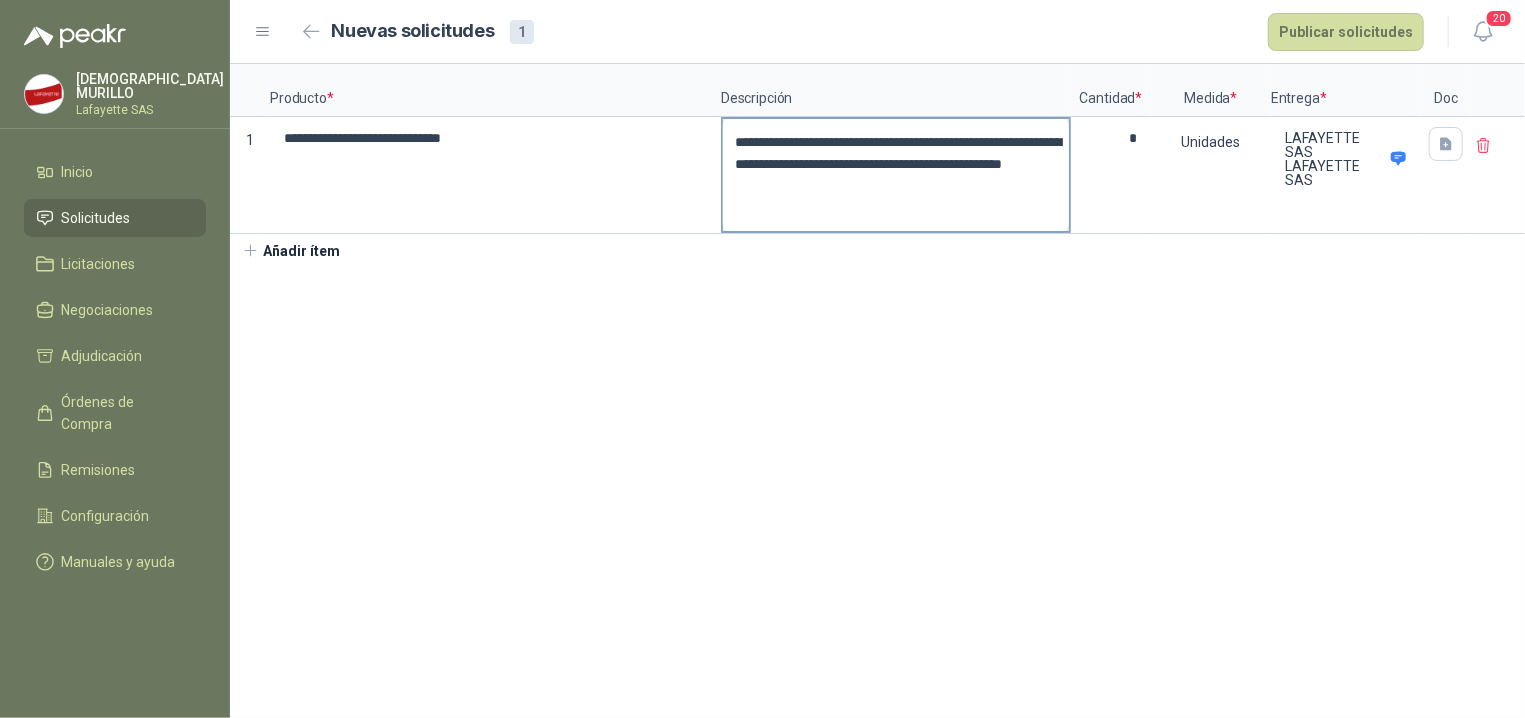 click on "**********" at bounding box center (896, 175) 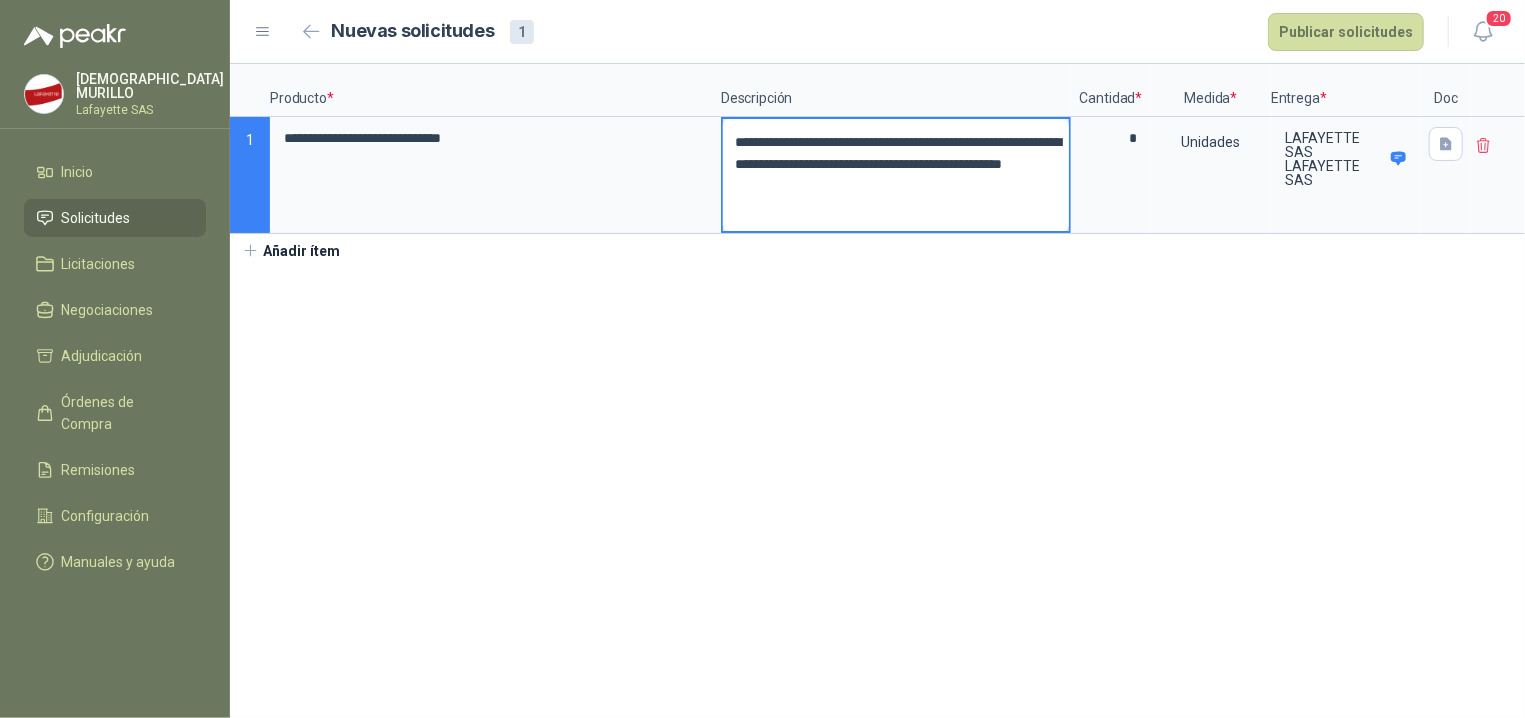 type 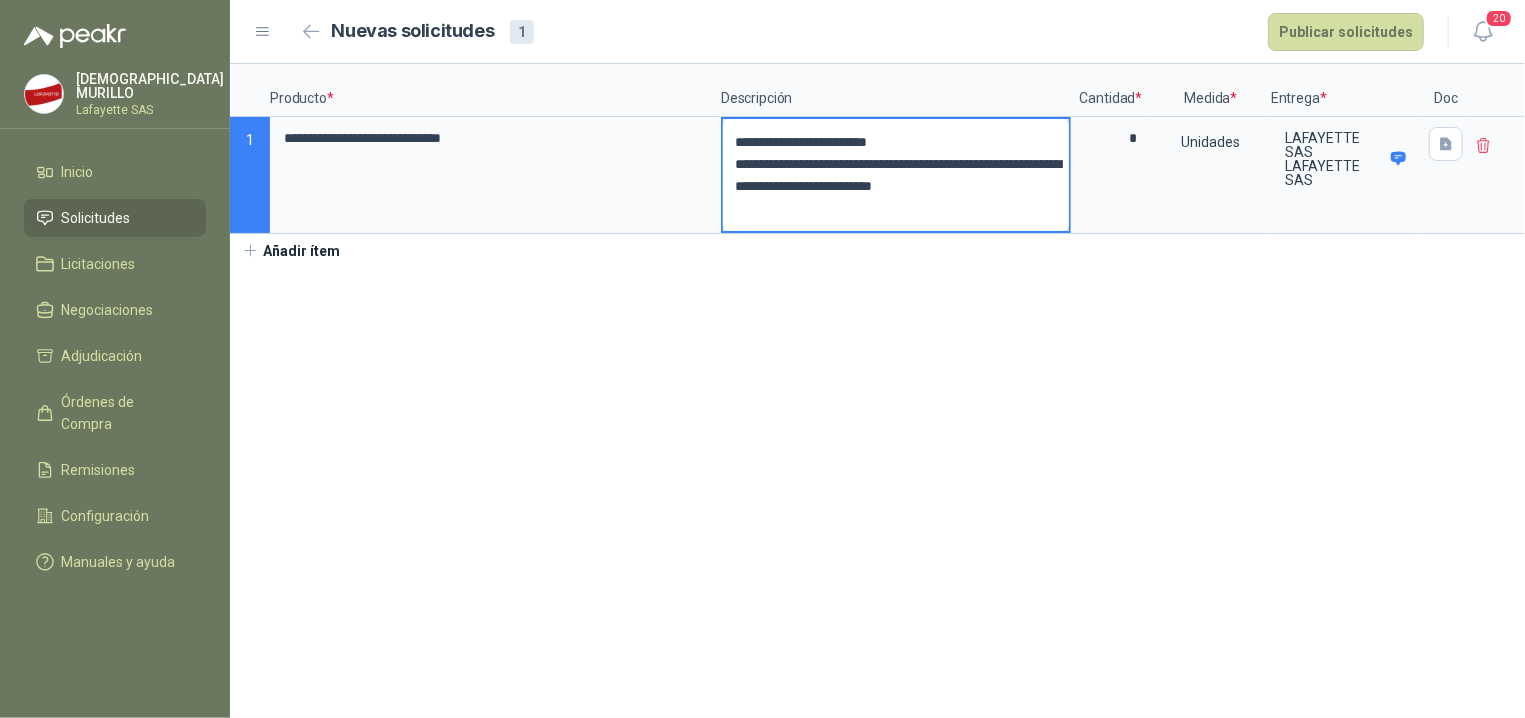 type 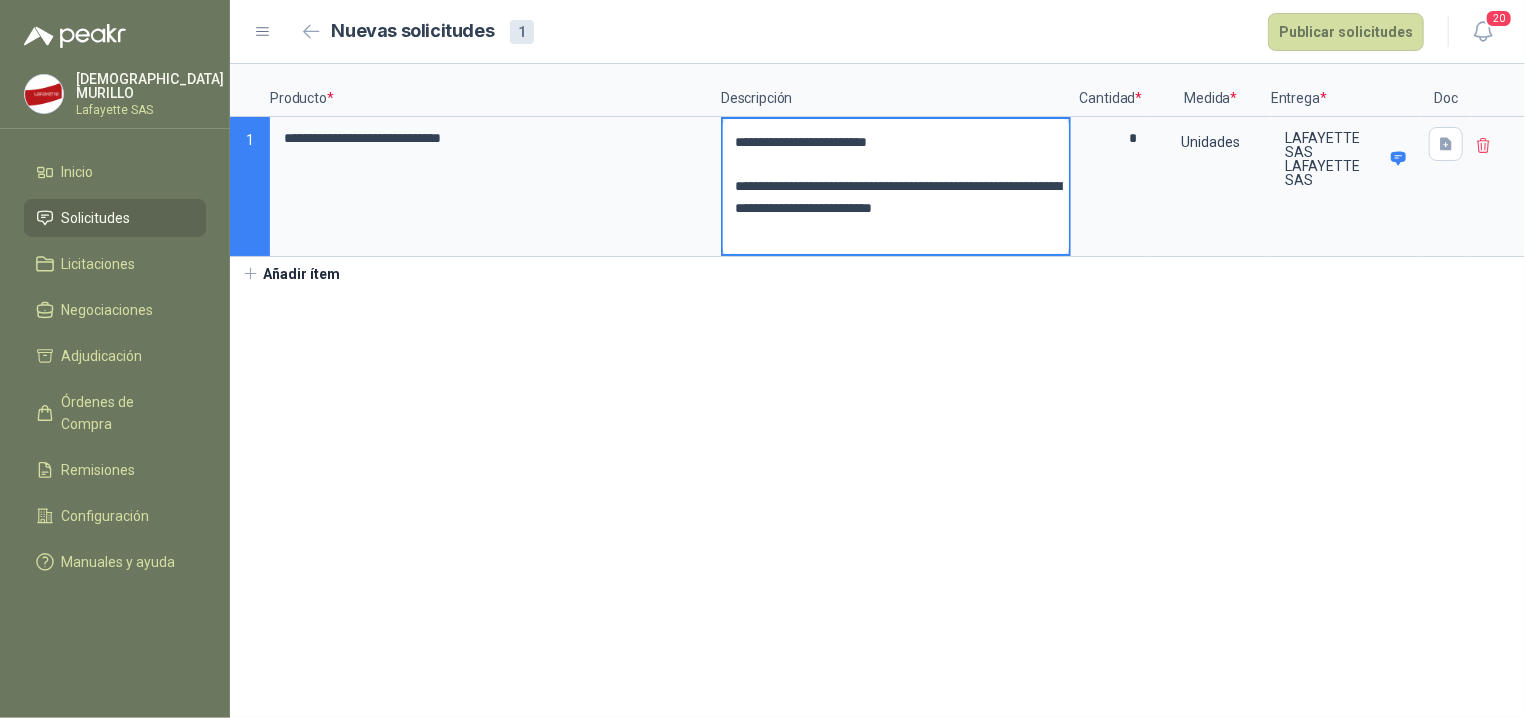 type 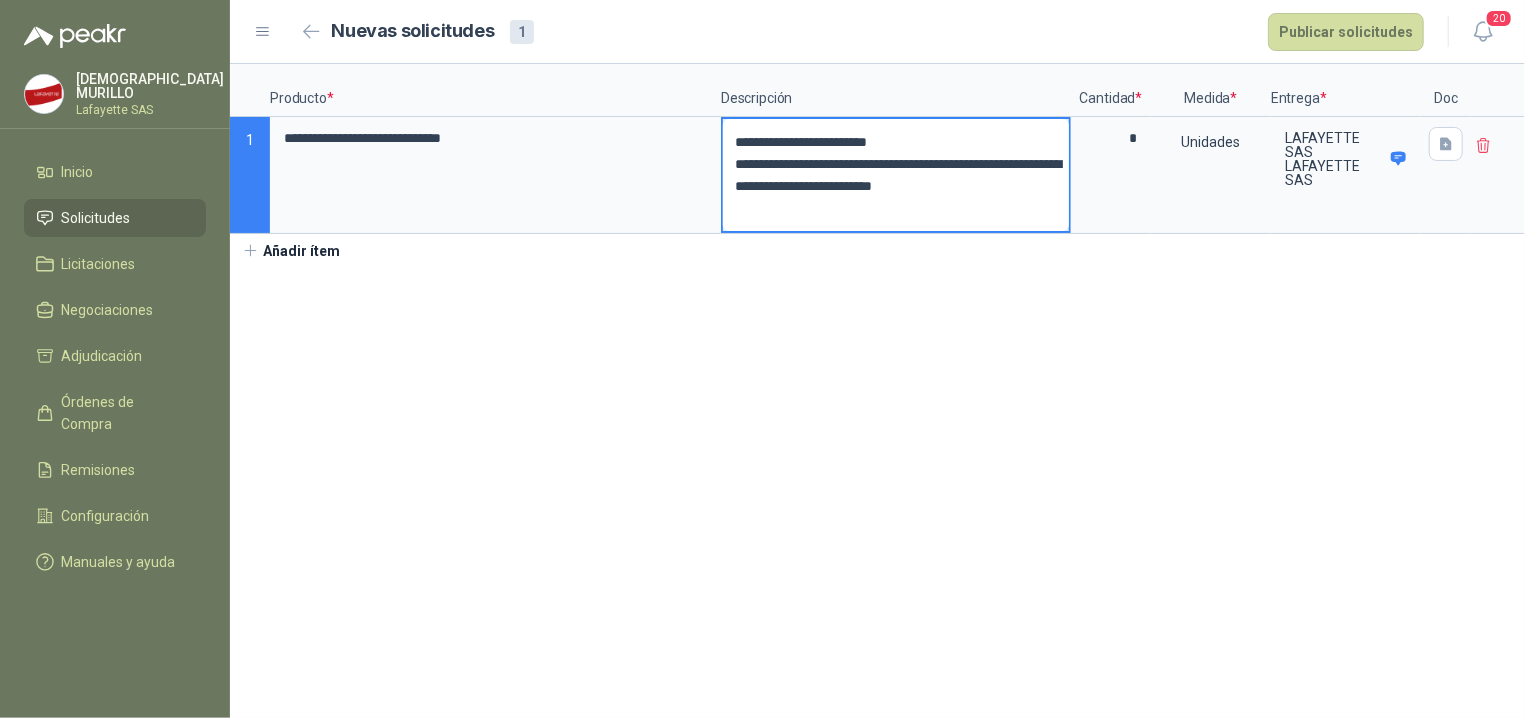 type 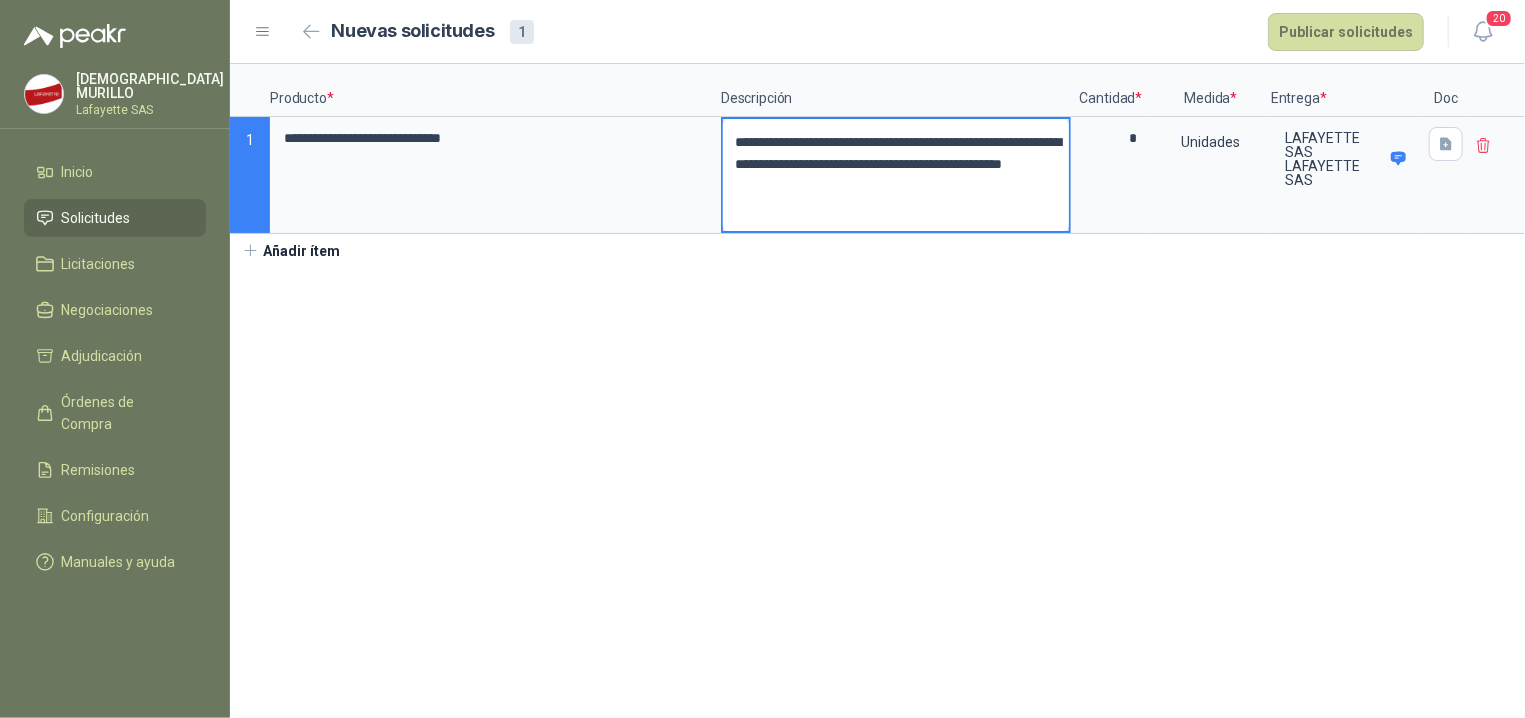 type 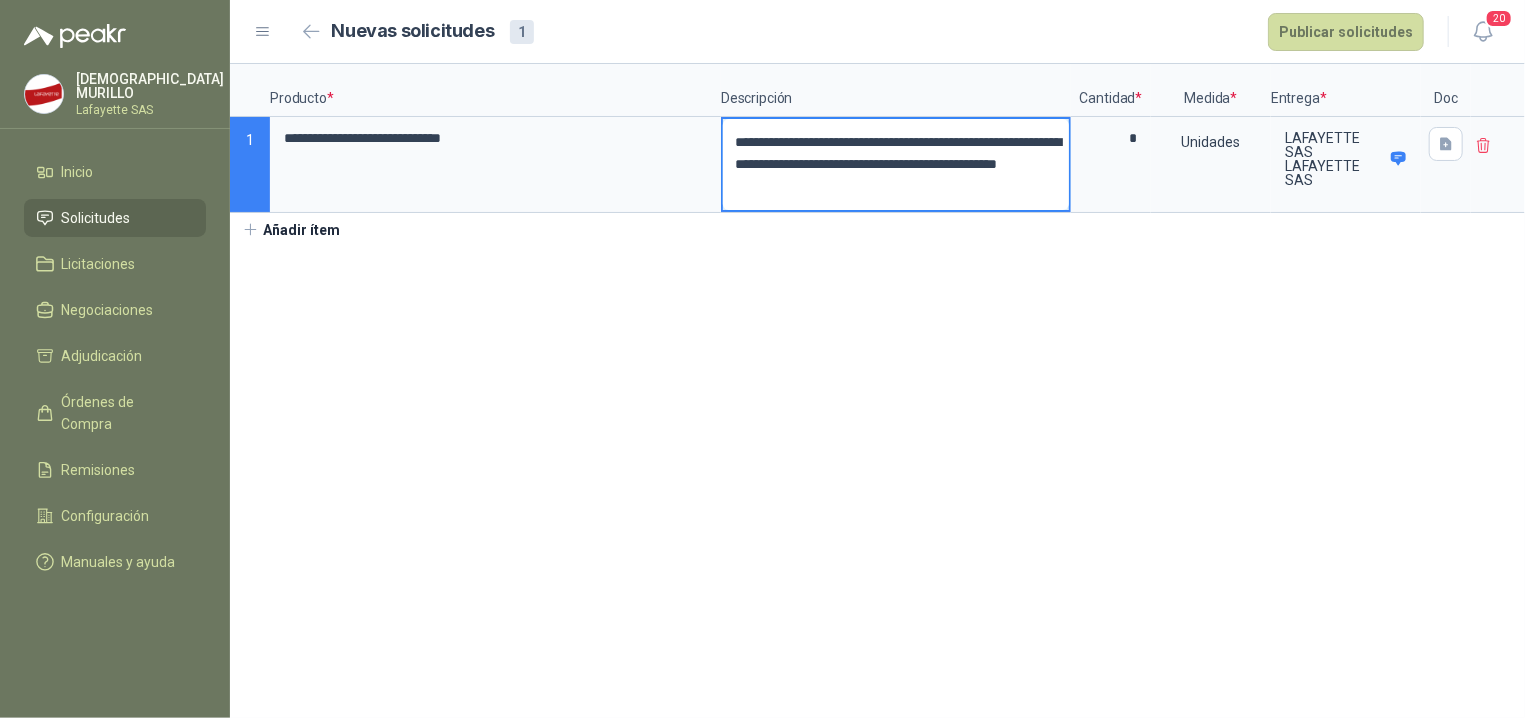 type 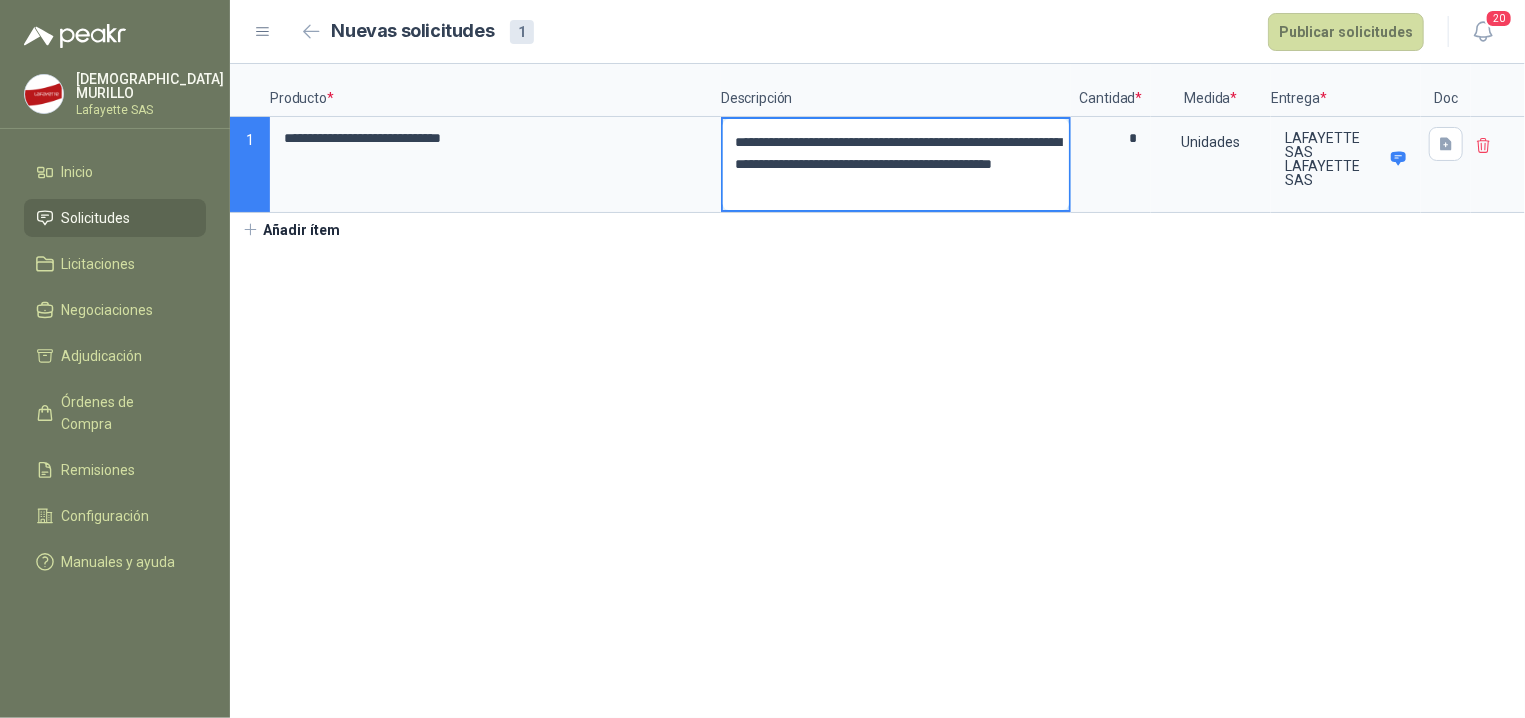 type 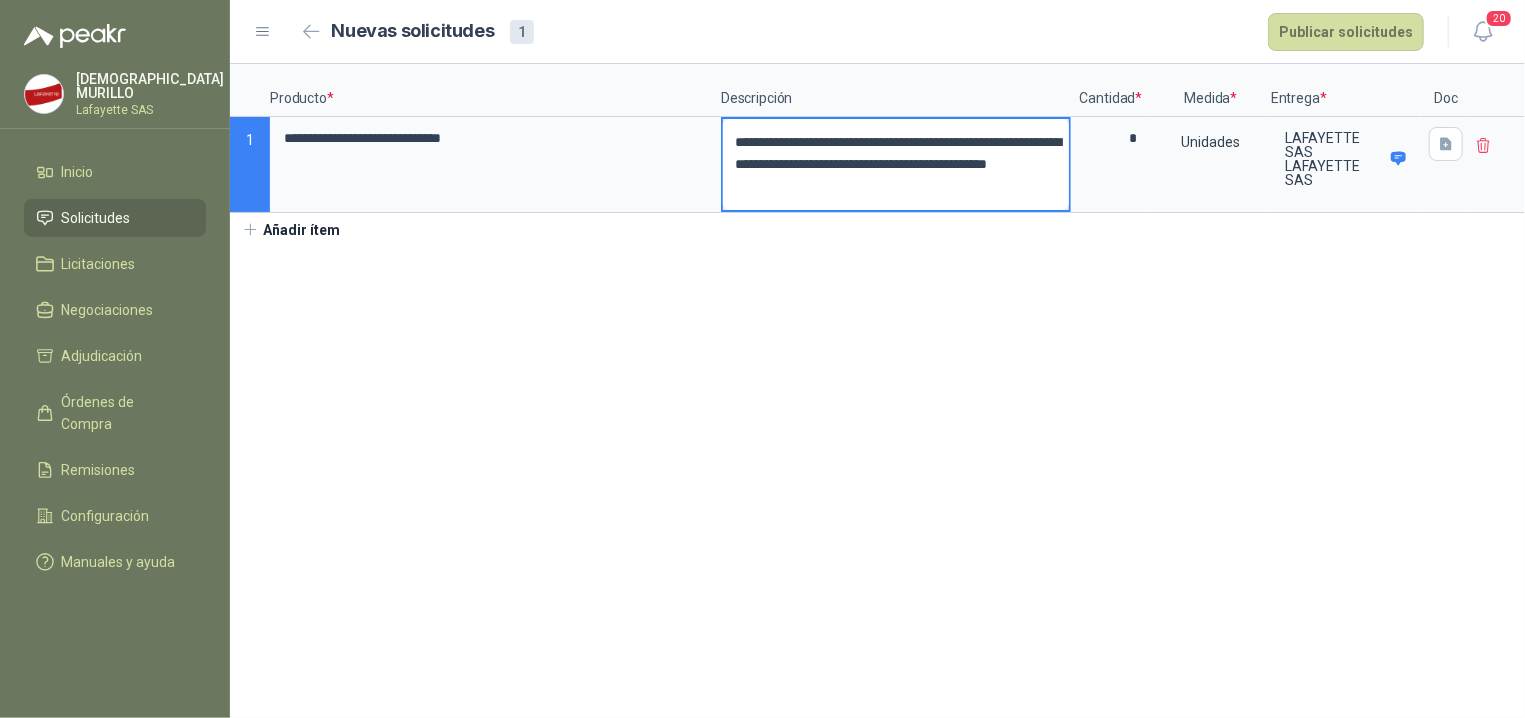 type 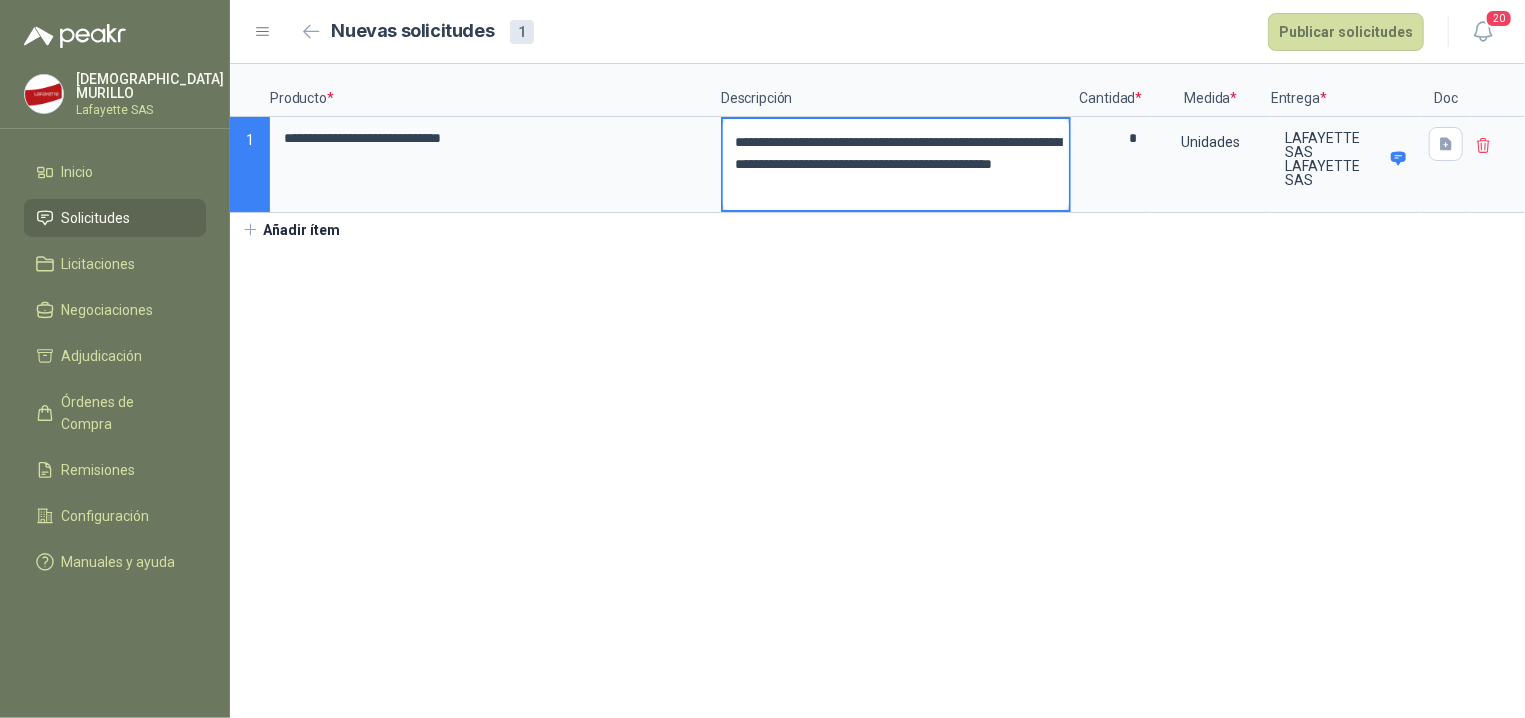 type 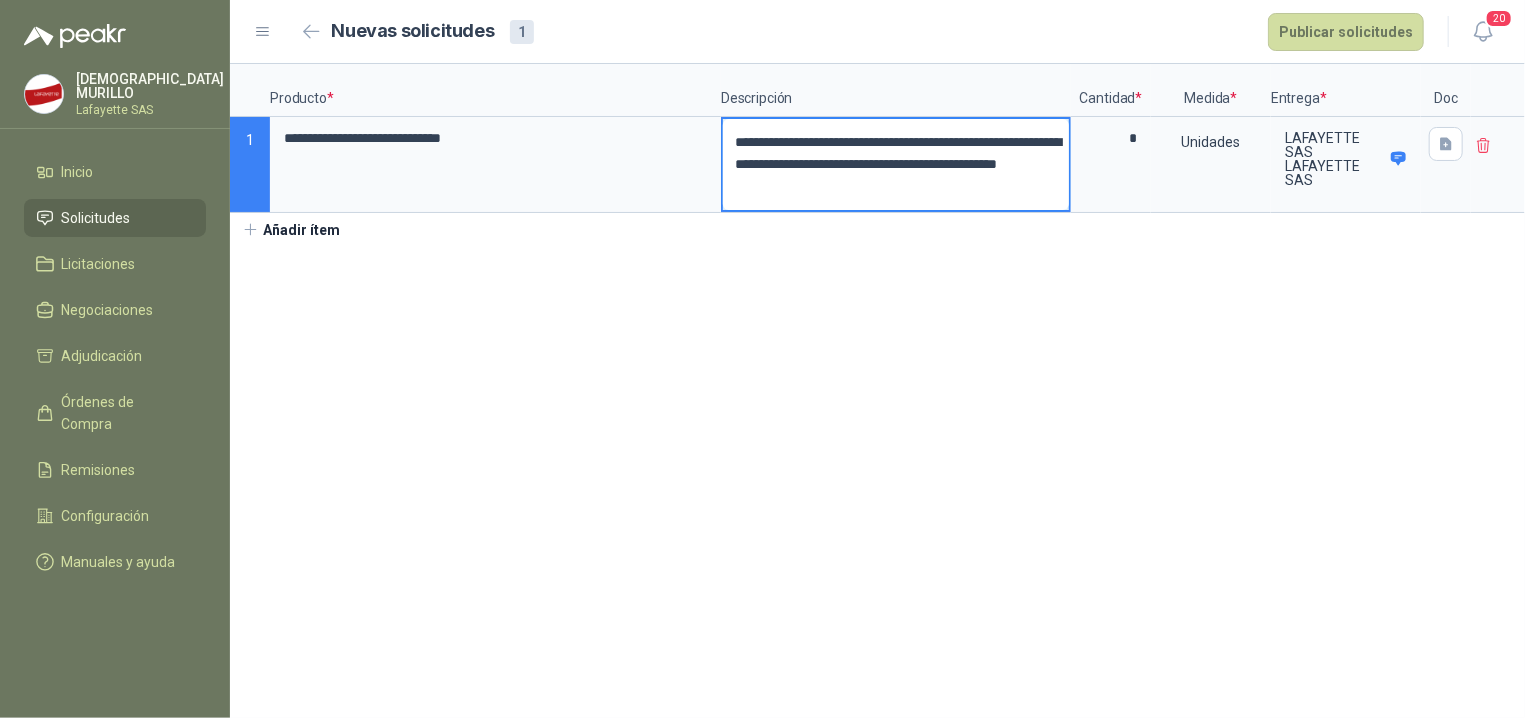 type 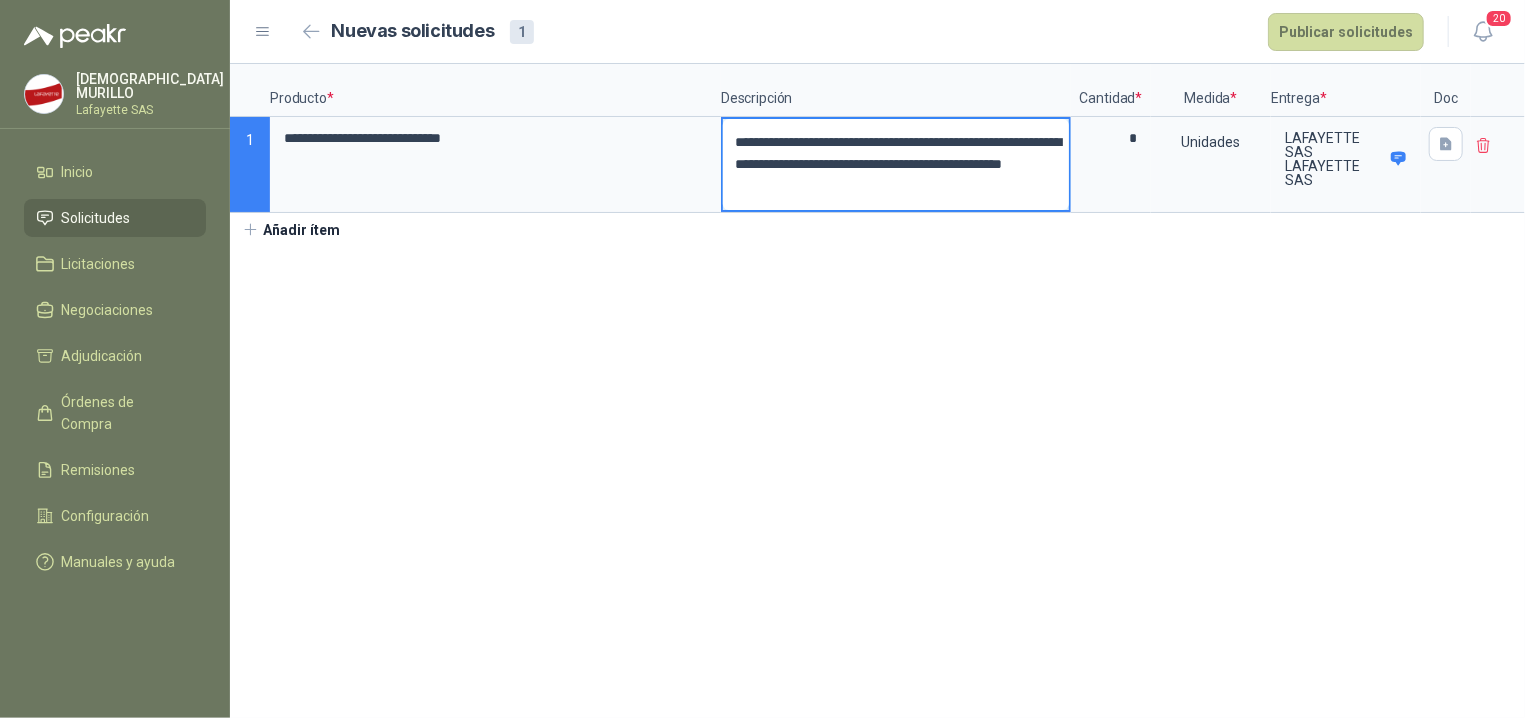 type 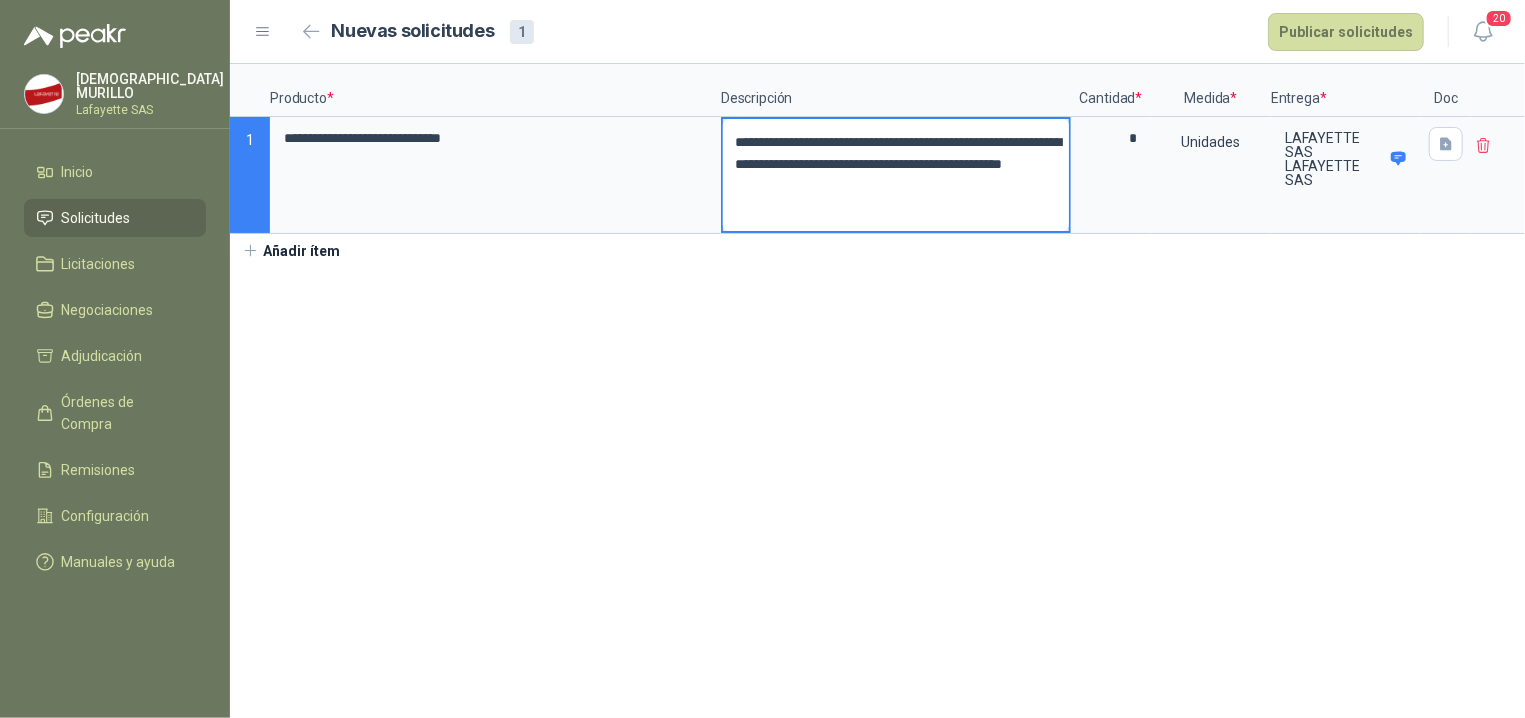 type on "**********" 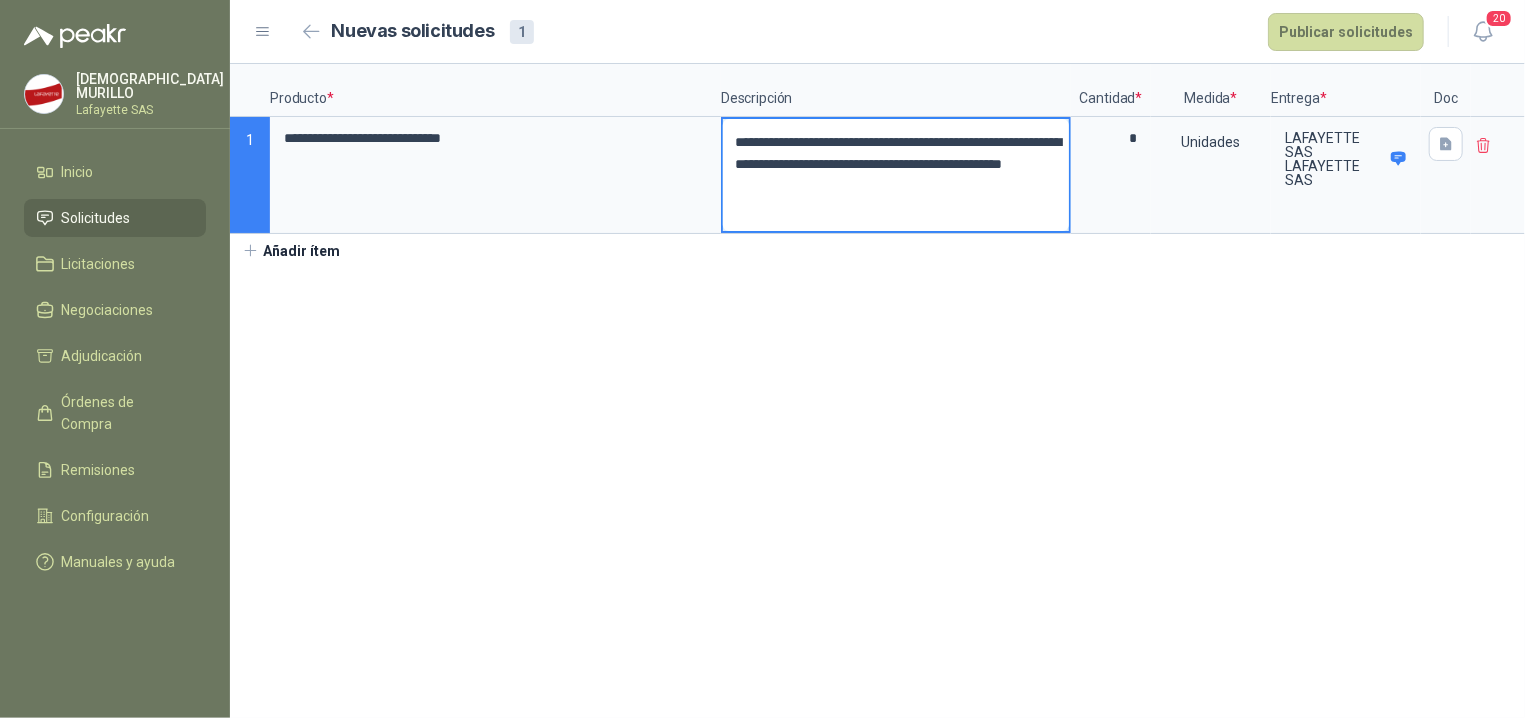 type 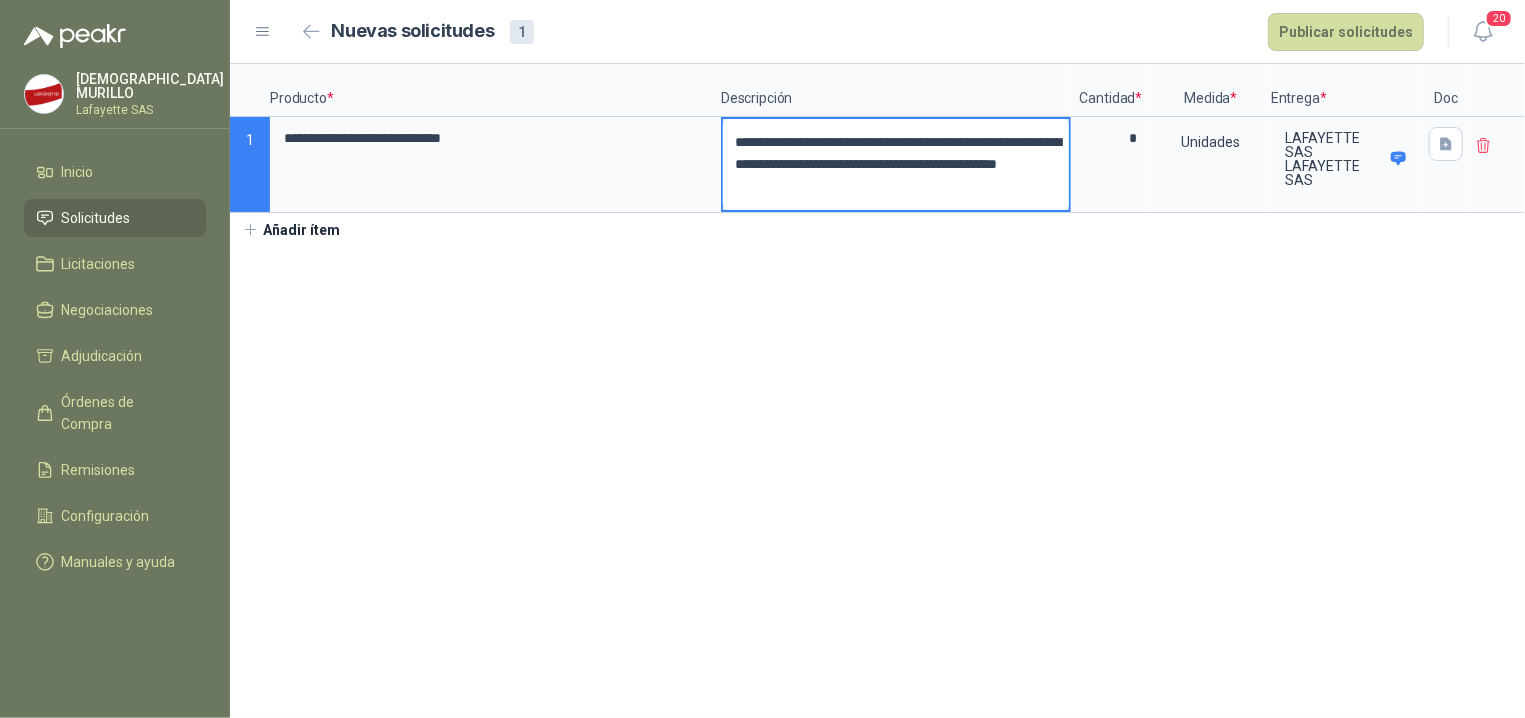 type 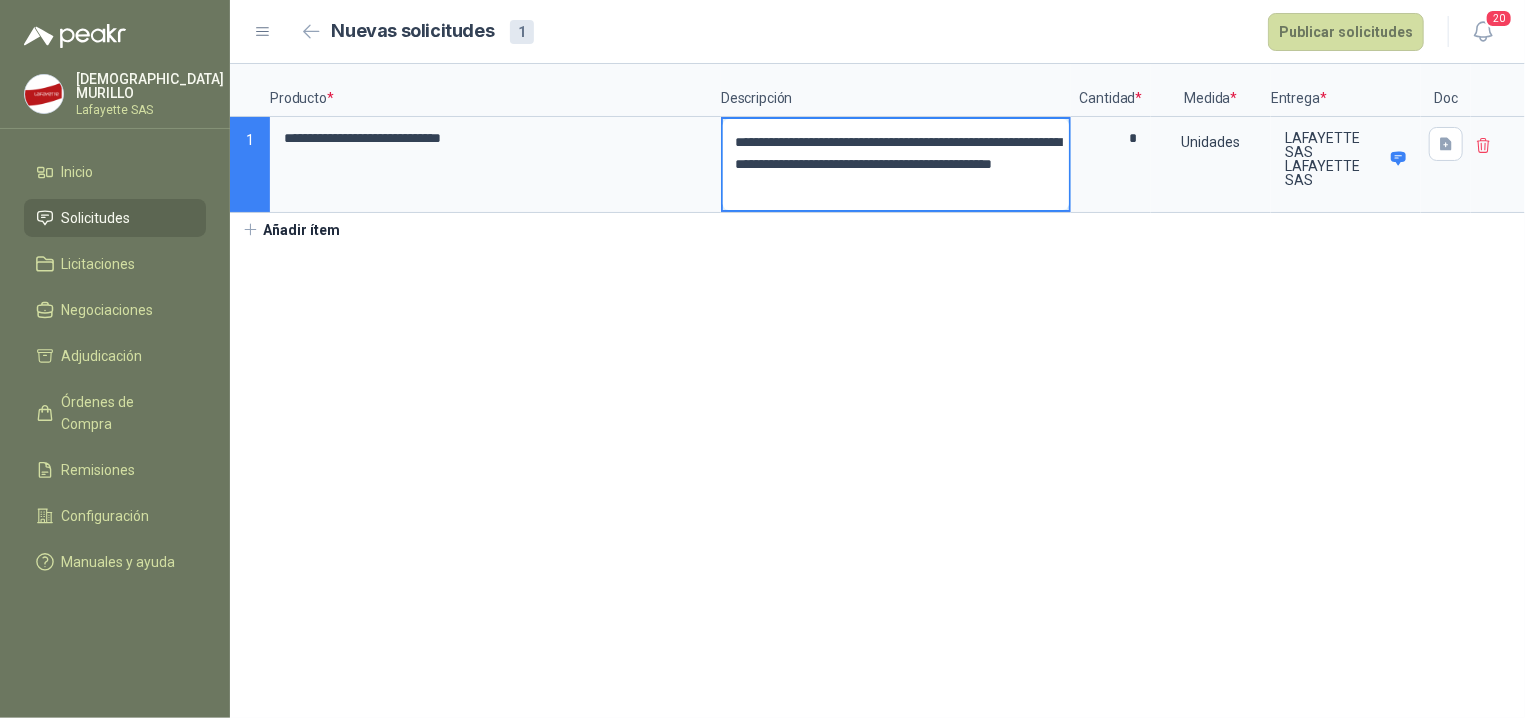 type 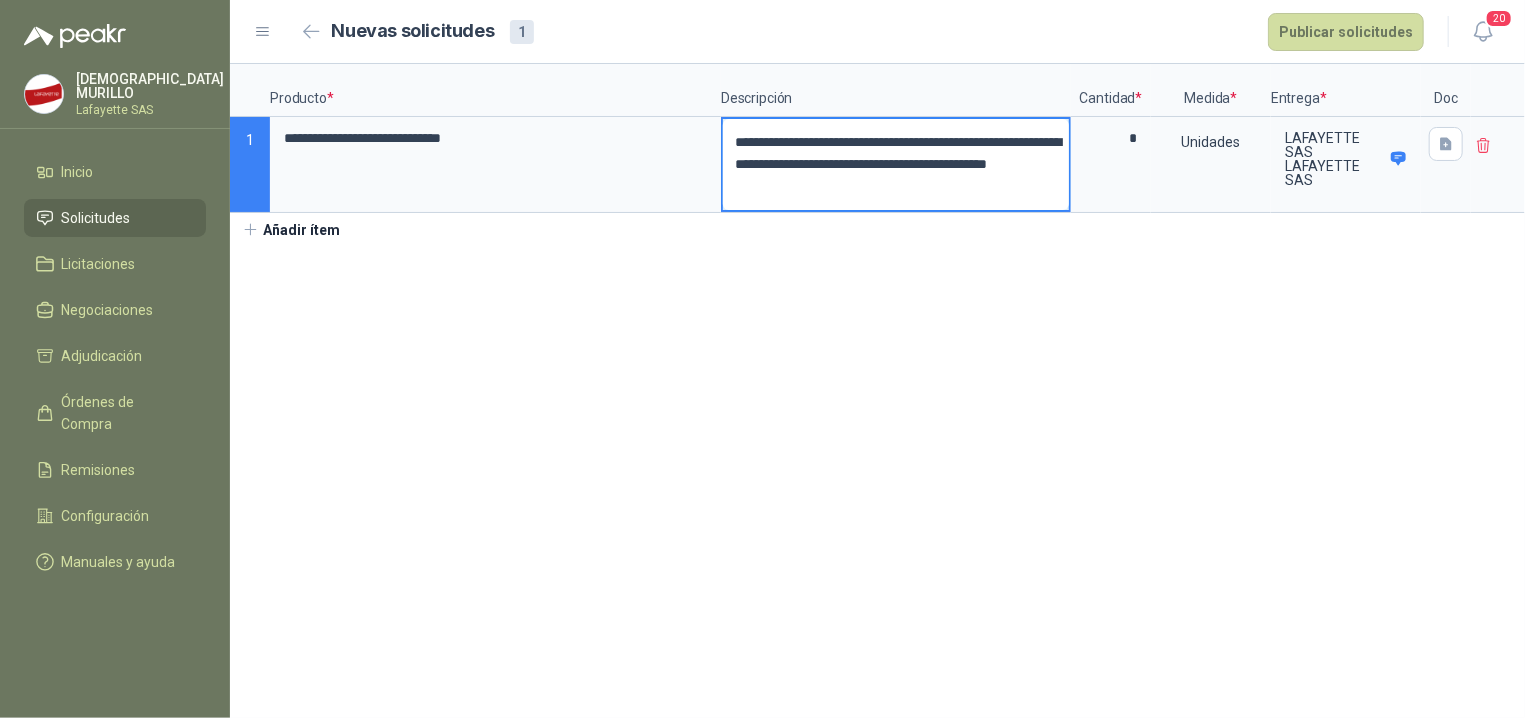 type 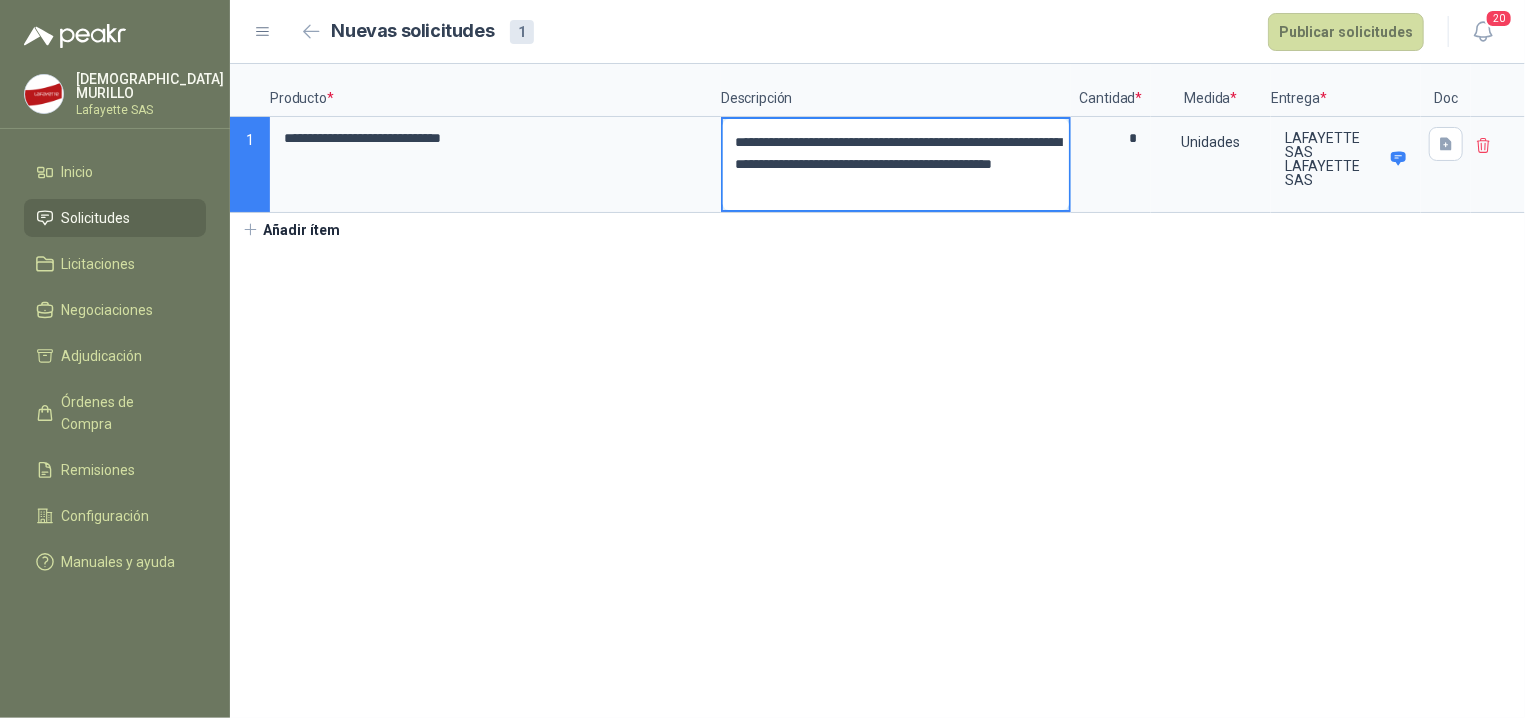 type 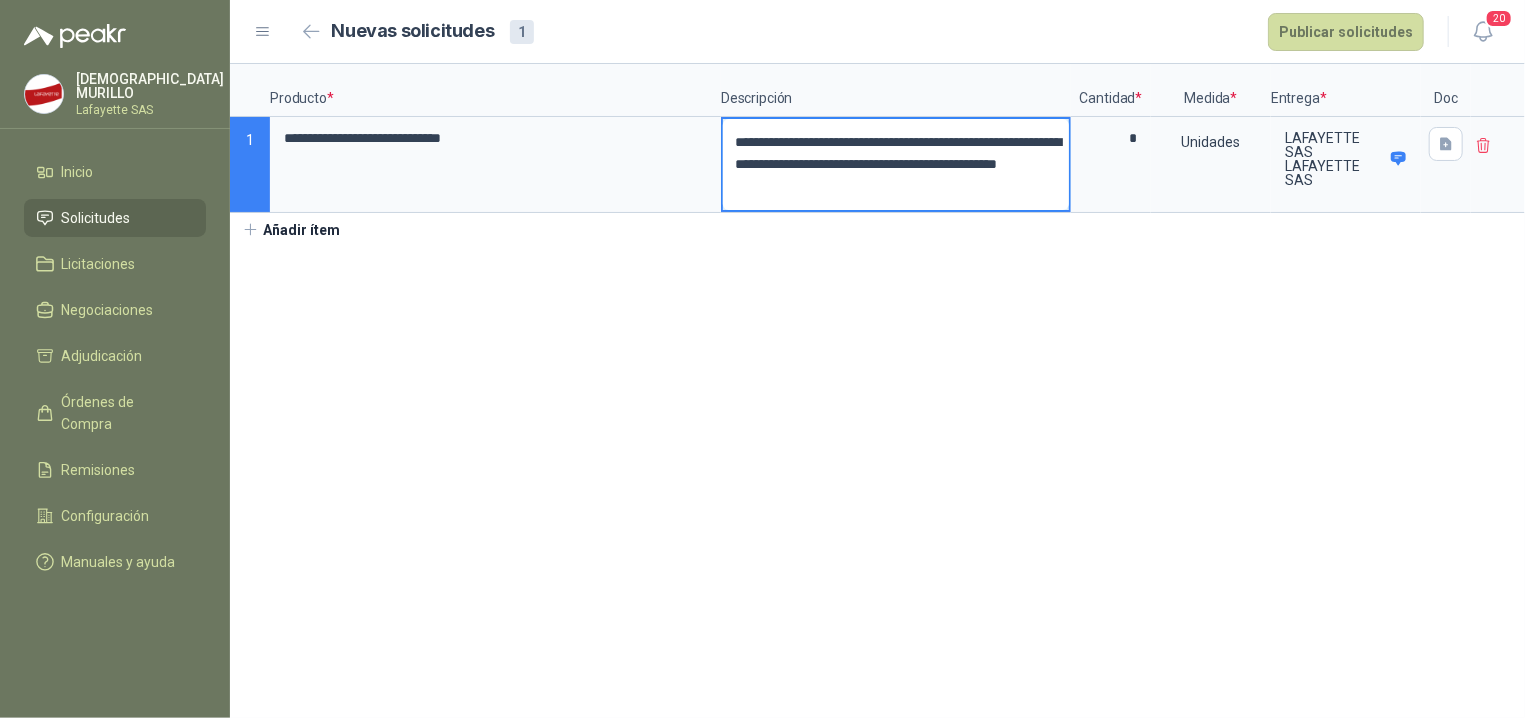type 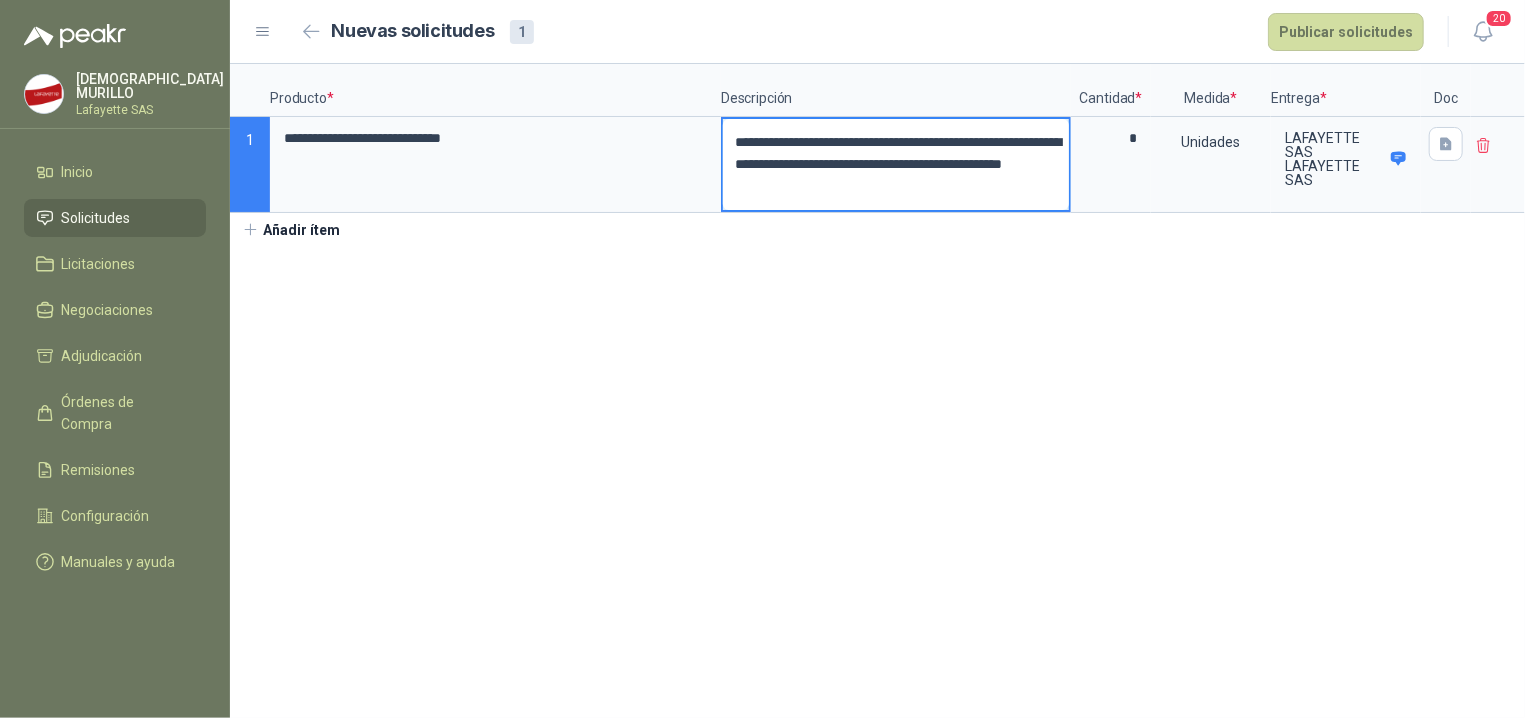 type 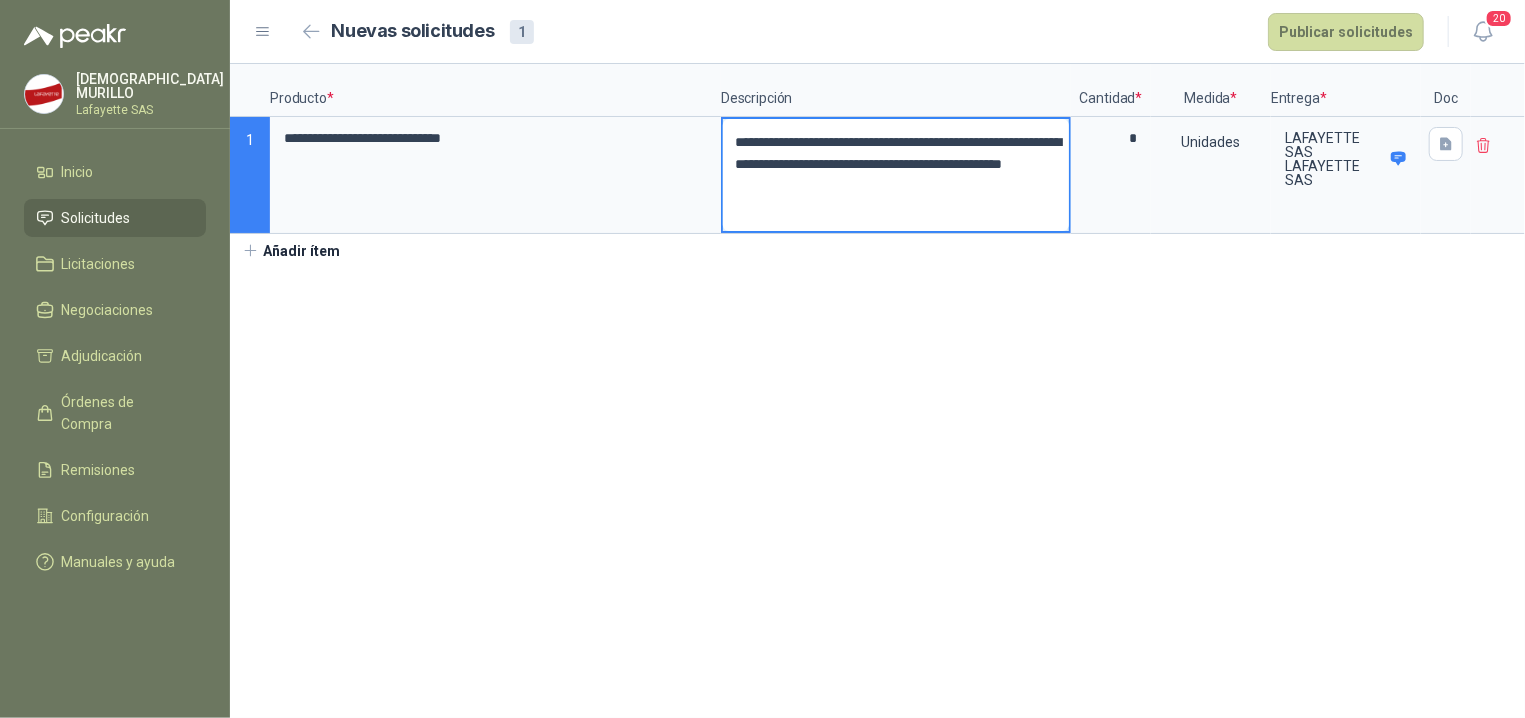 type on "**********" 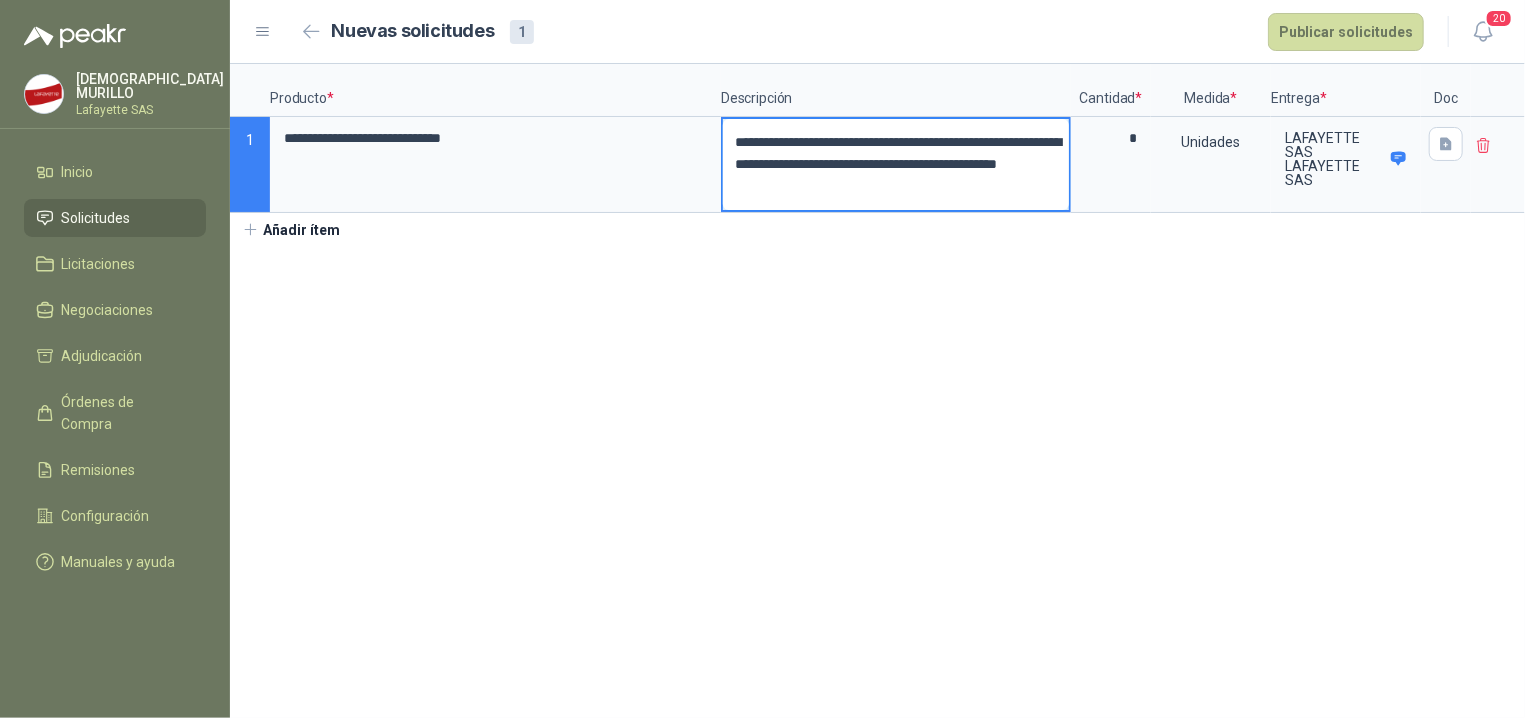 type 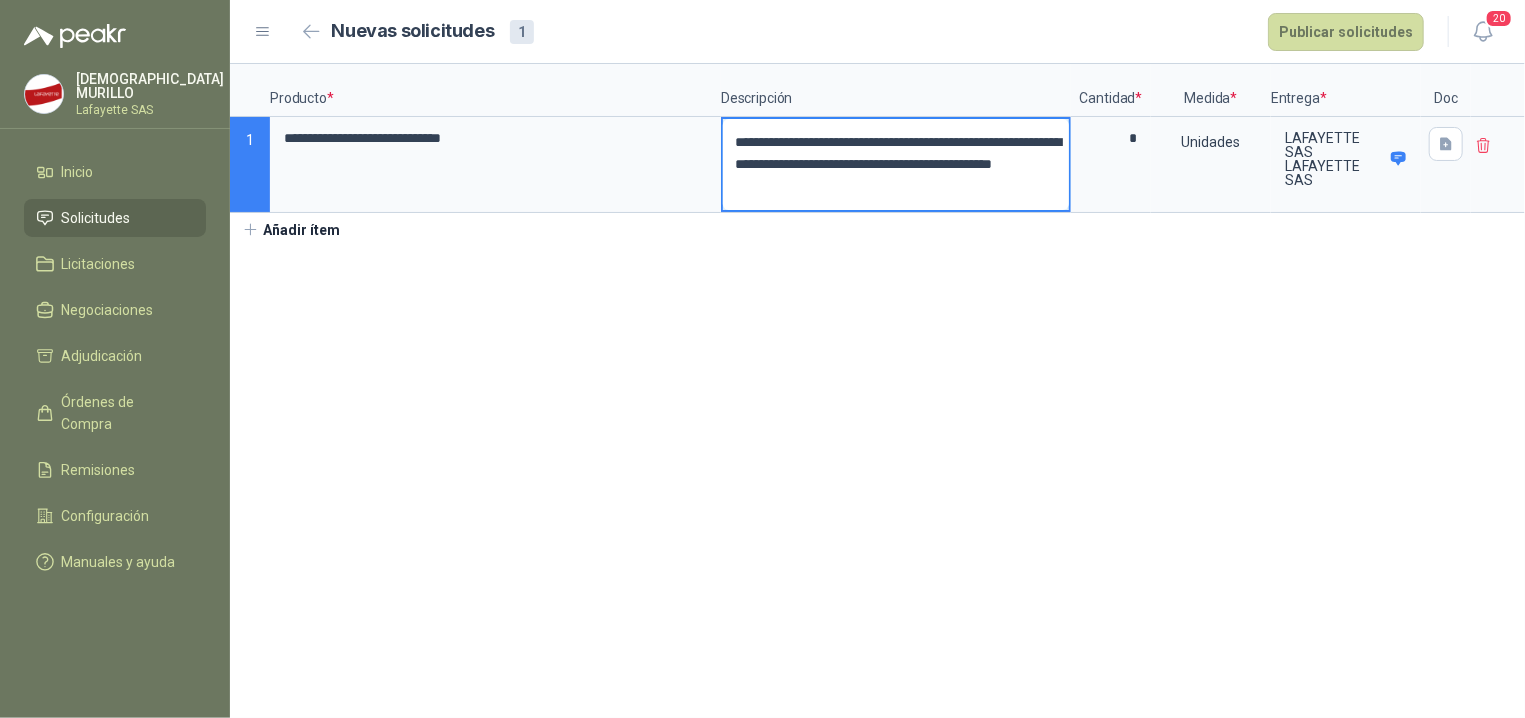 type 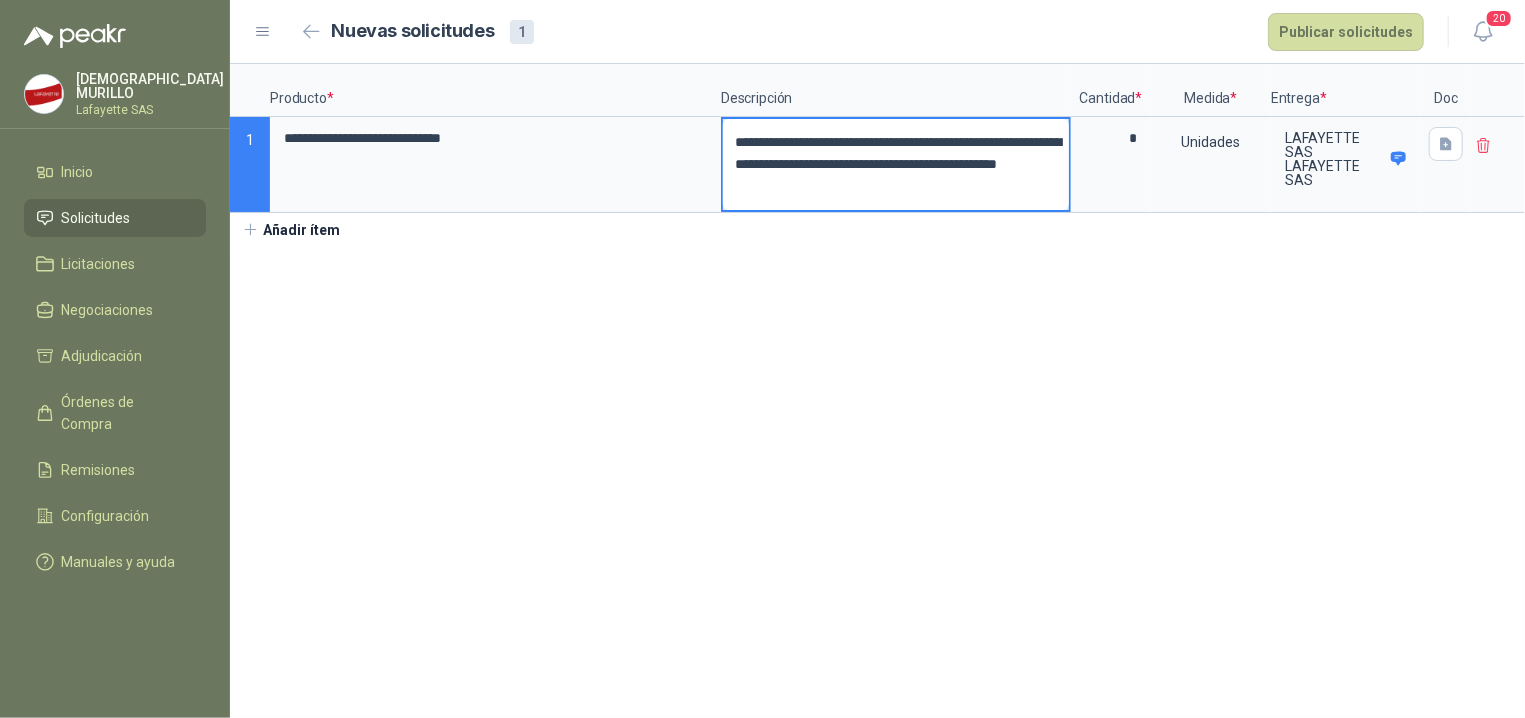 type 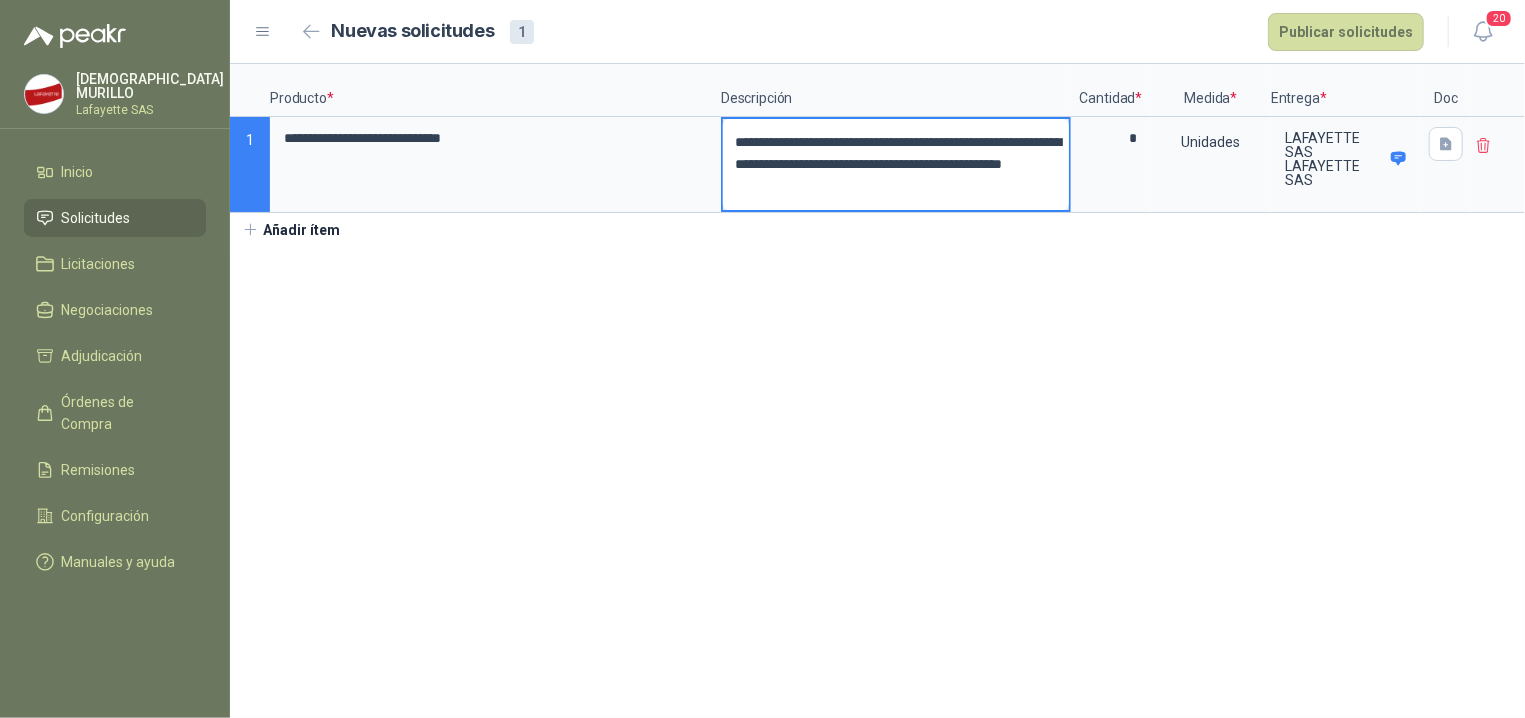 type 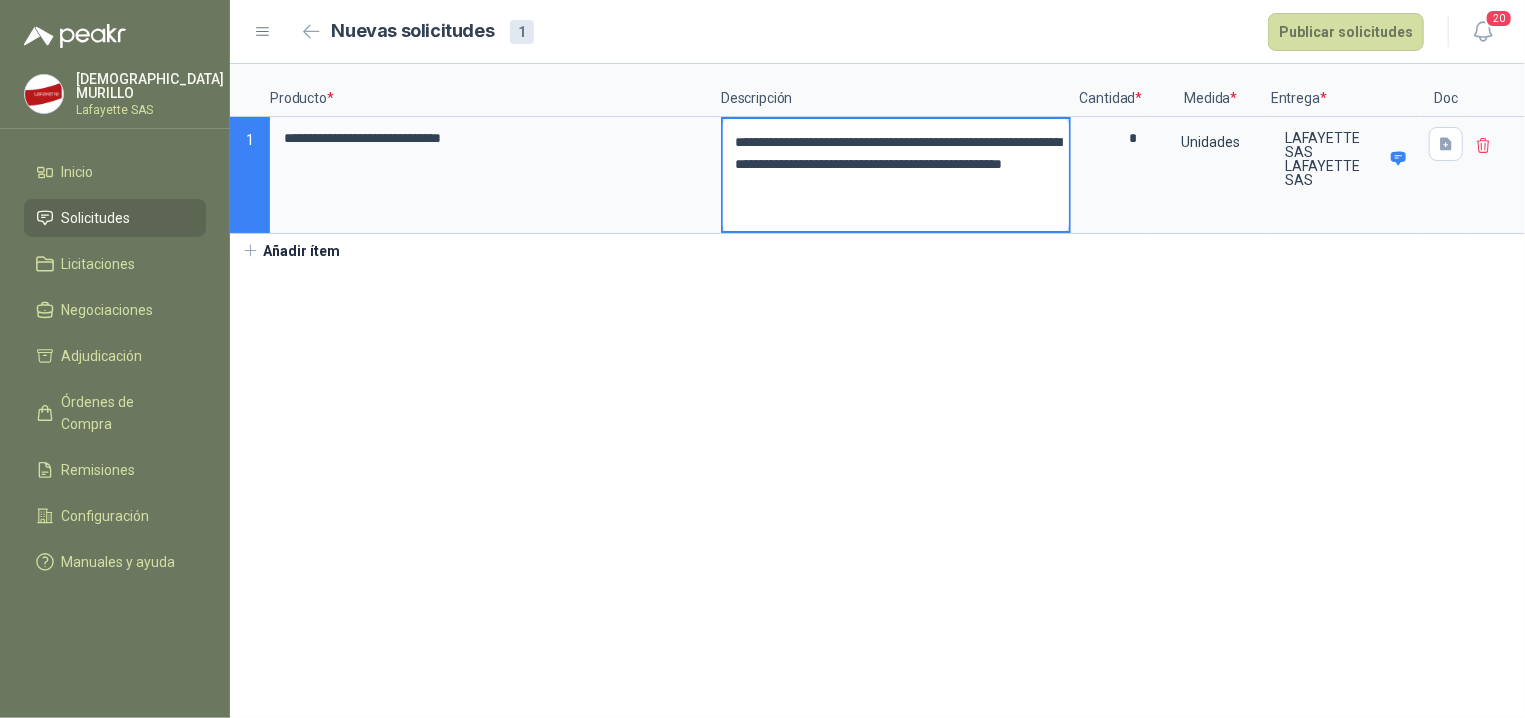 type on "**********" 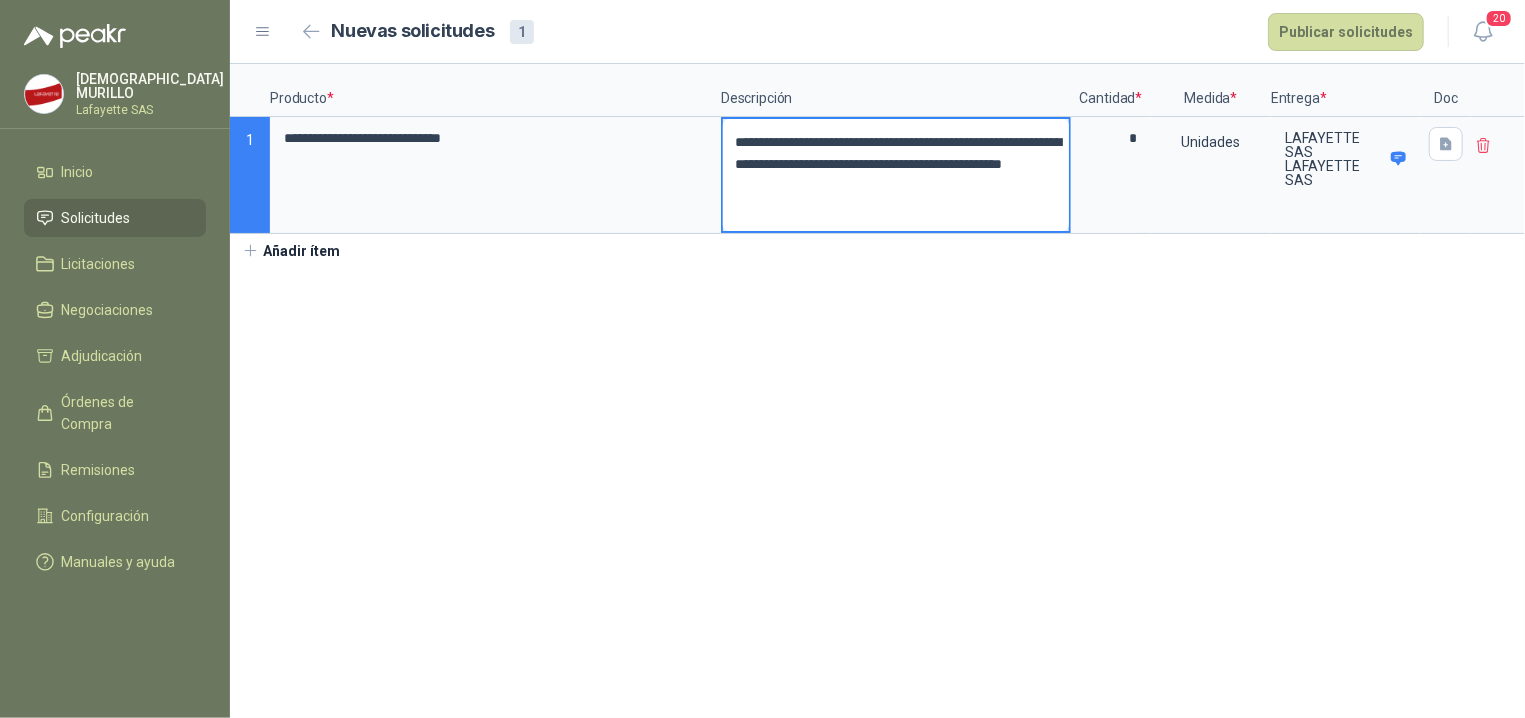 type 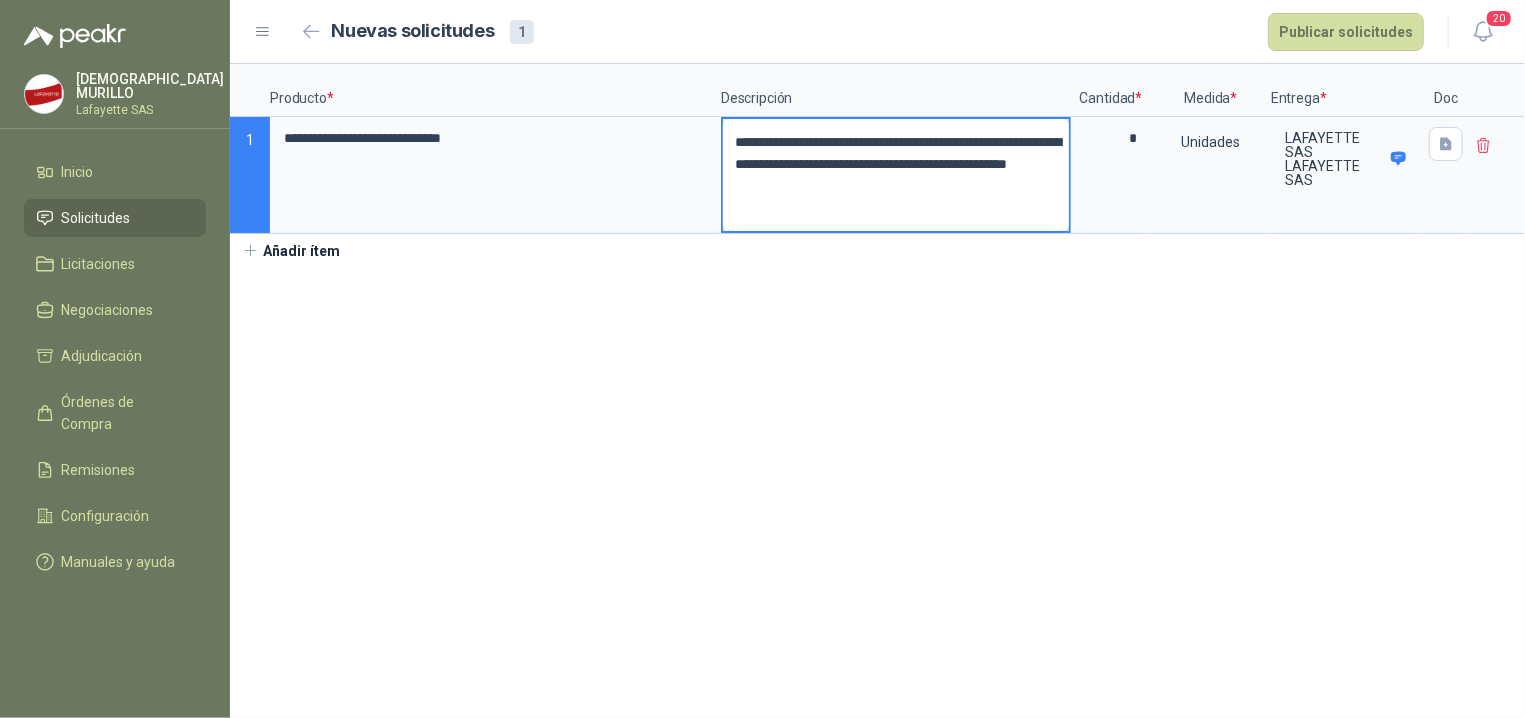 type on "**********" 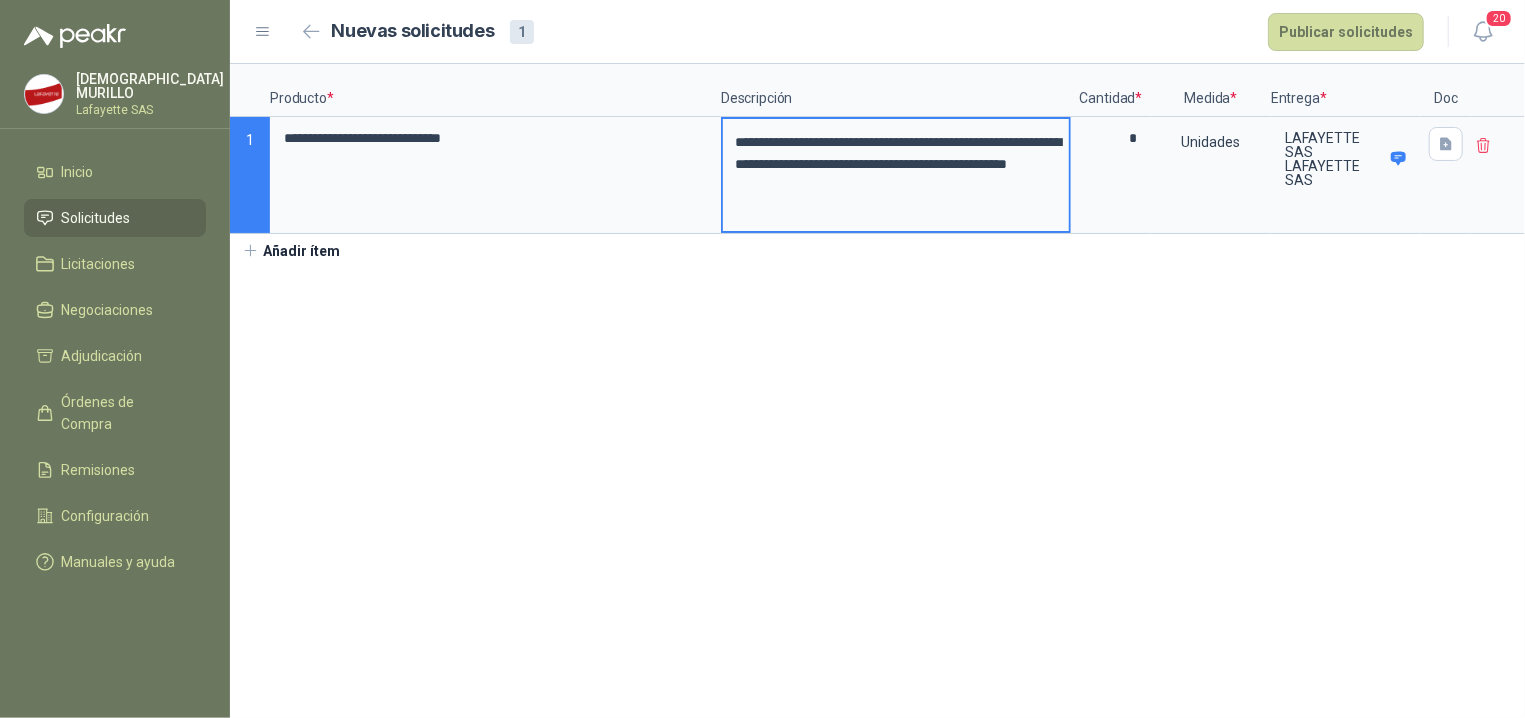 click on "**********" at bounding box center (877, 391) 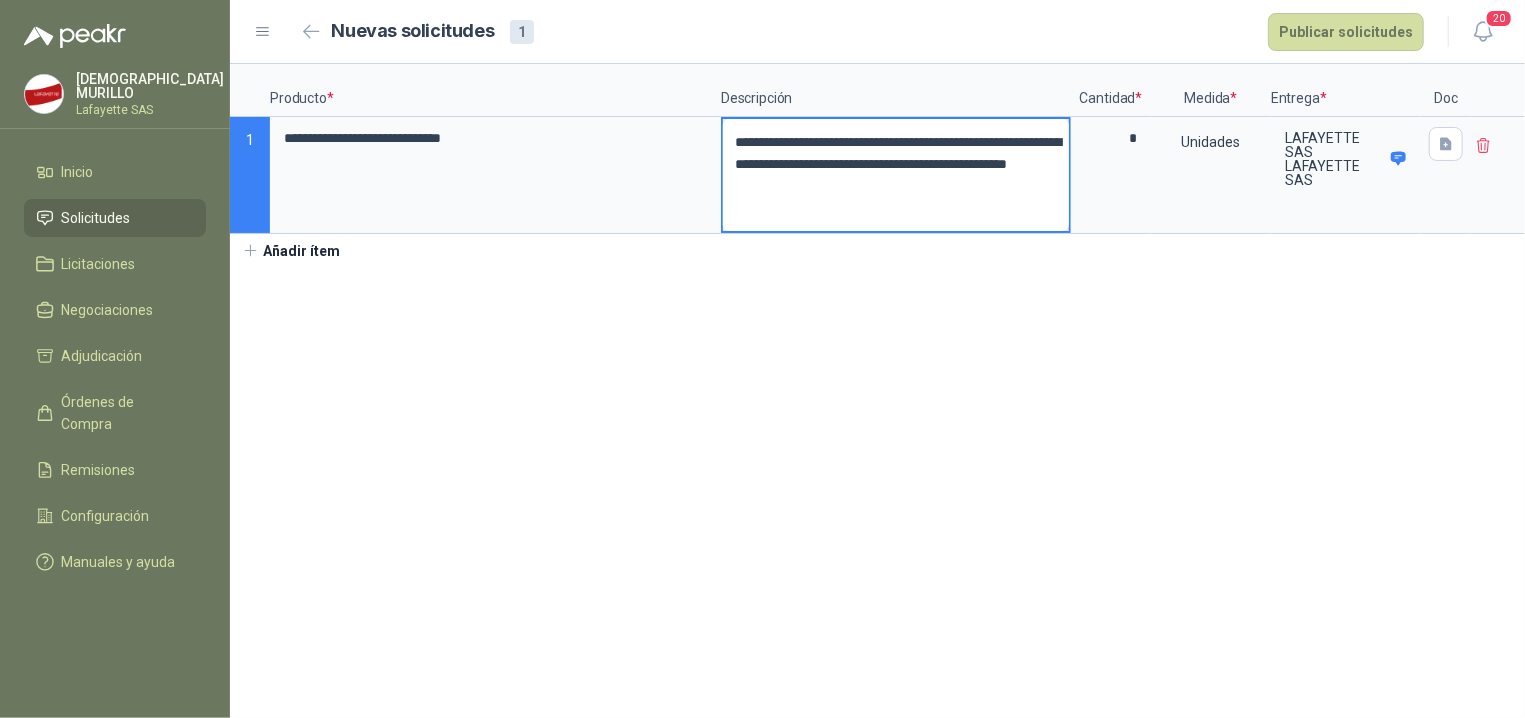 click on "**********" at bounding box center (896, 175) 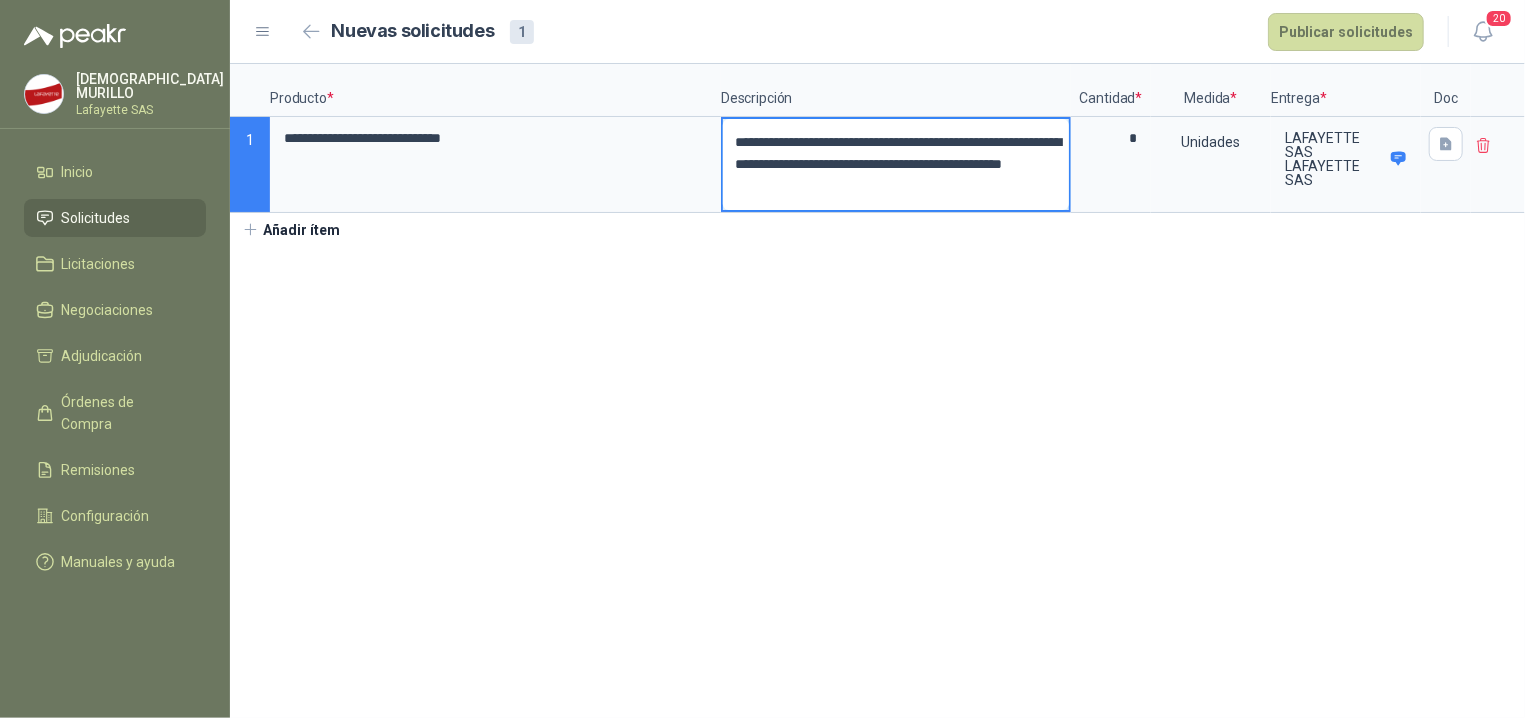 type 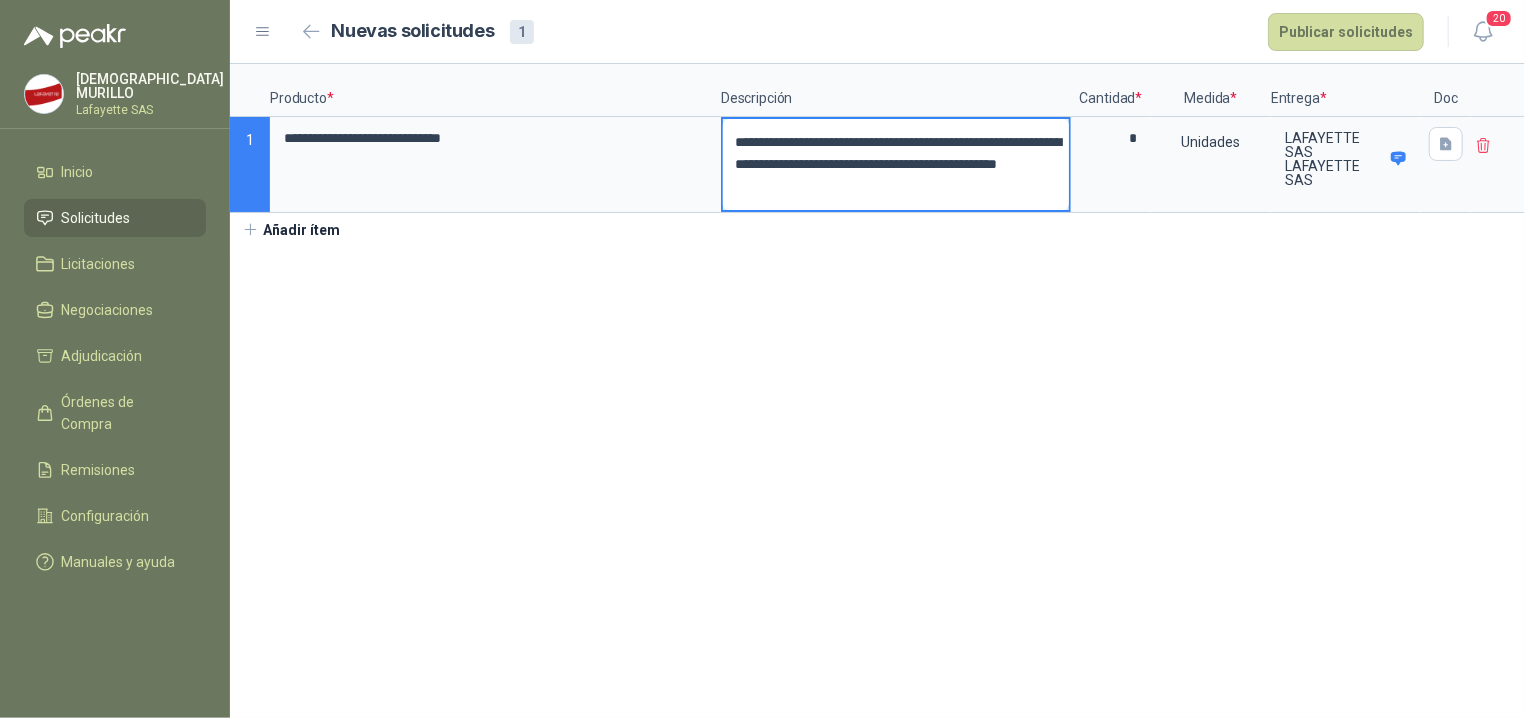 type 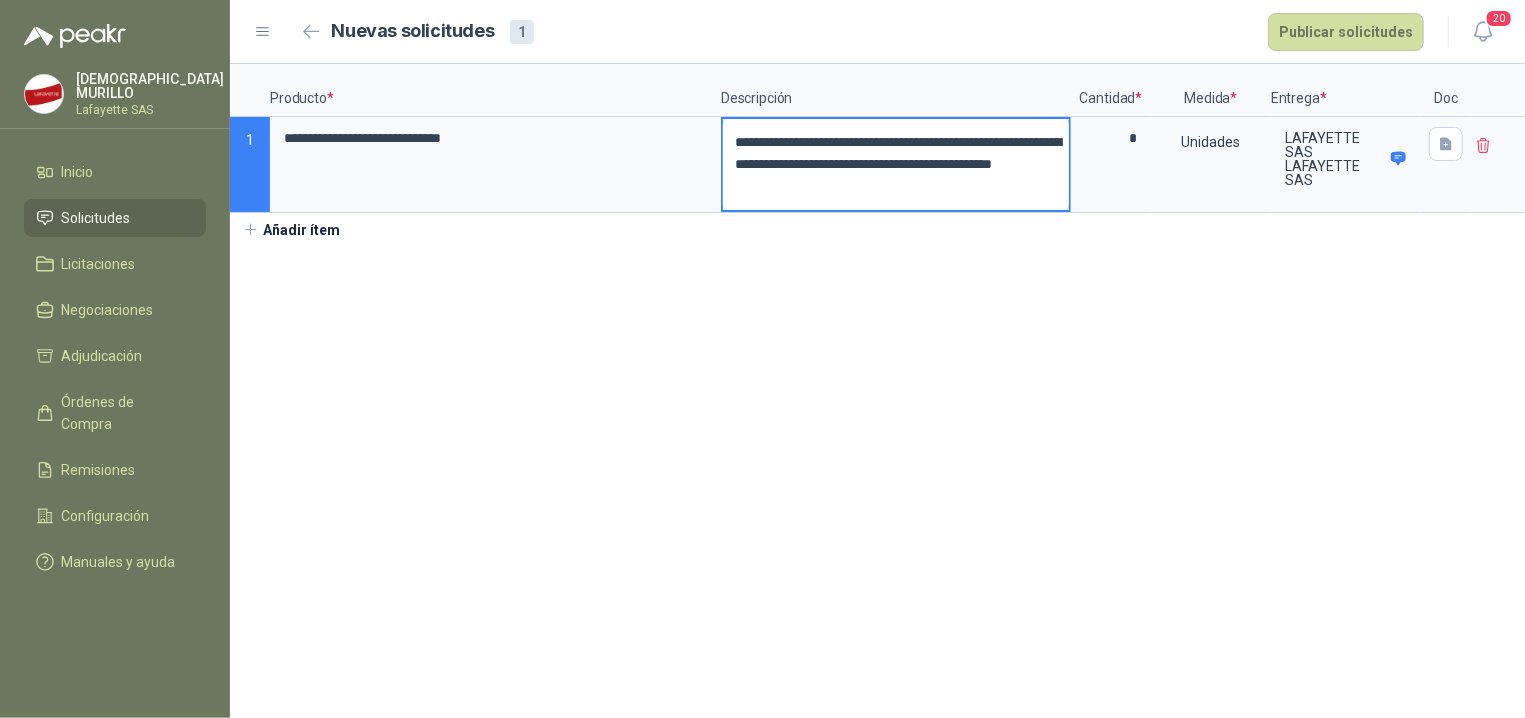 type 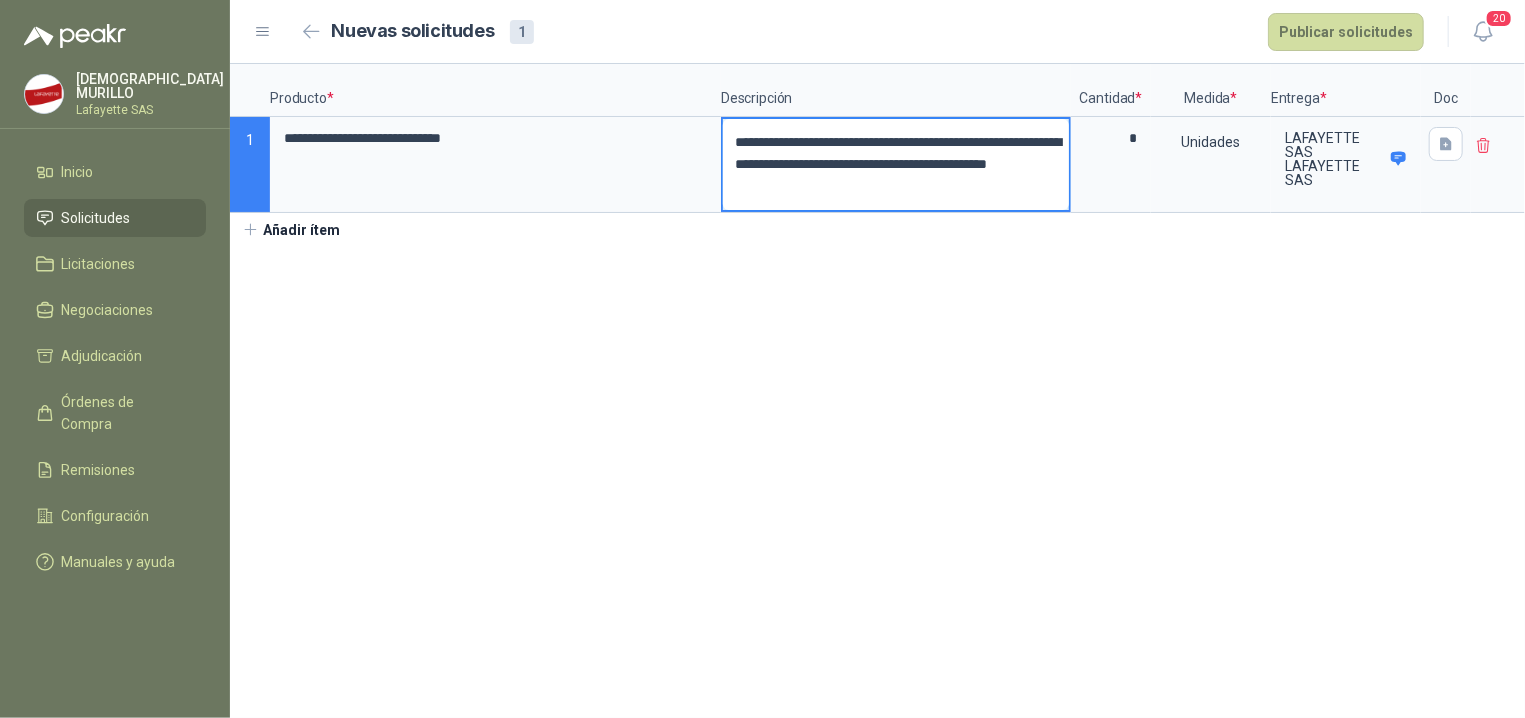 type 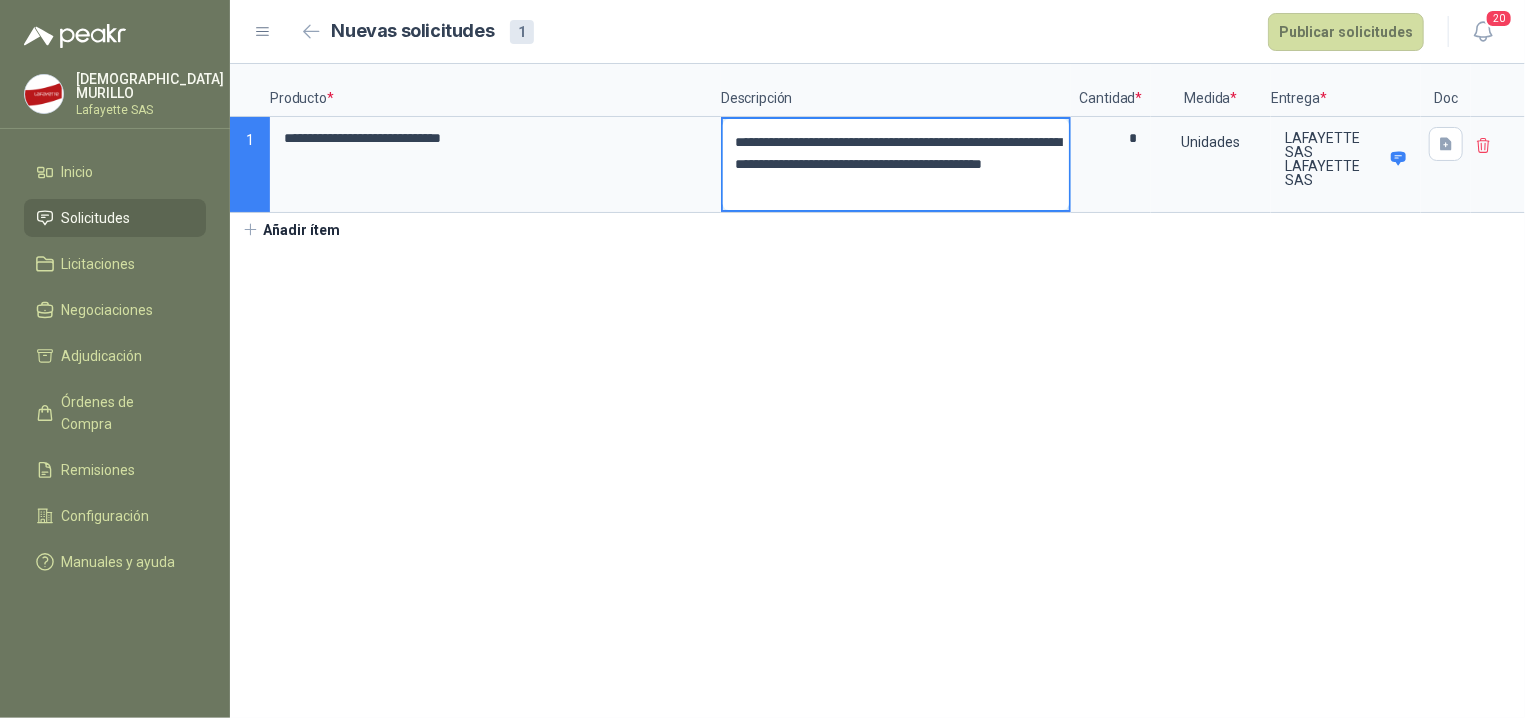 type 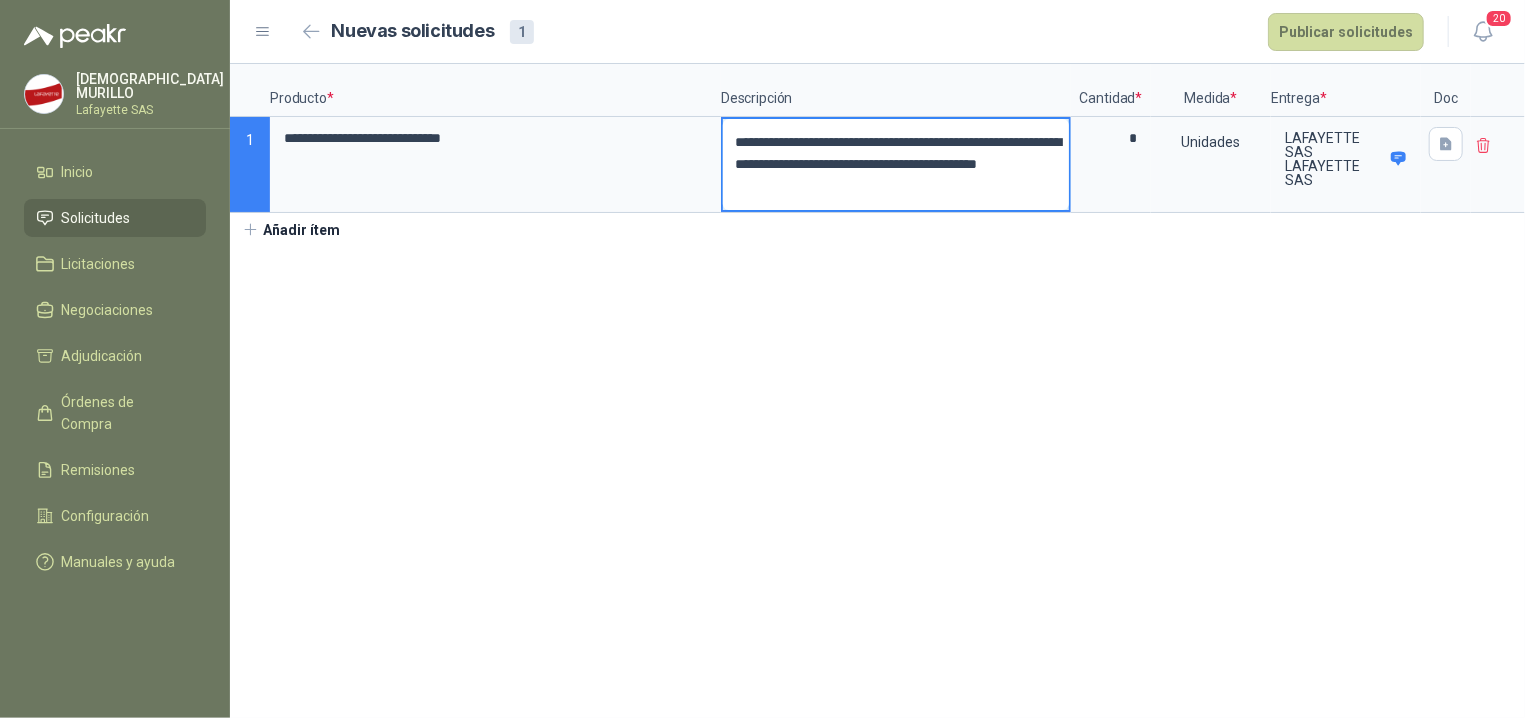 type 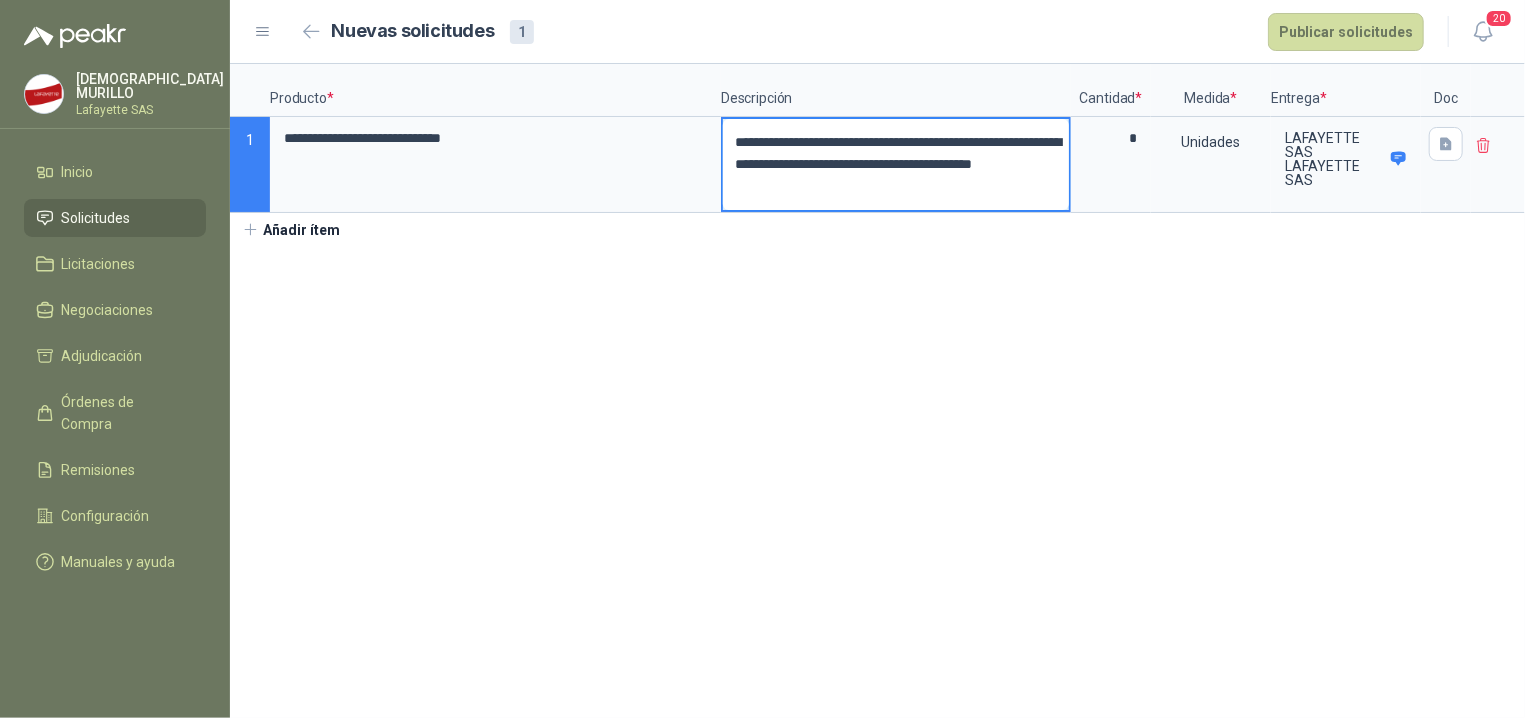 type on "**********" 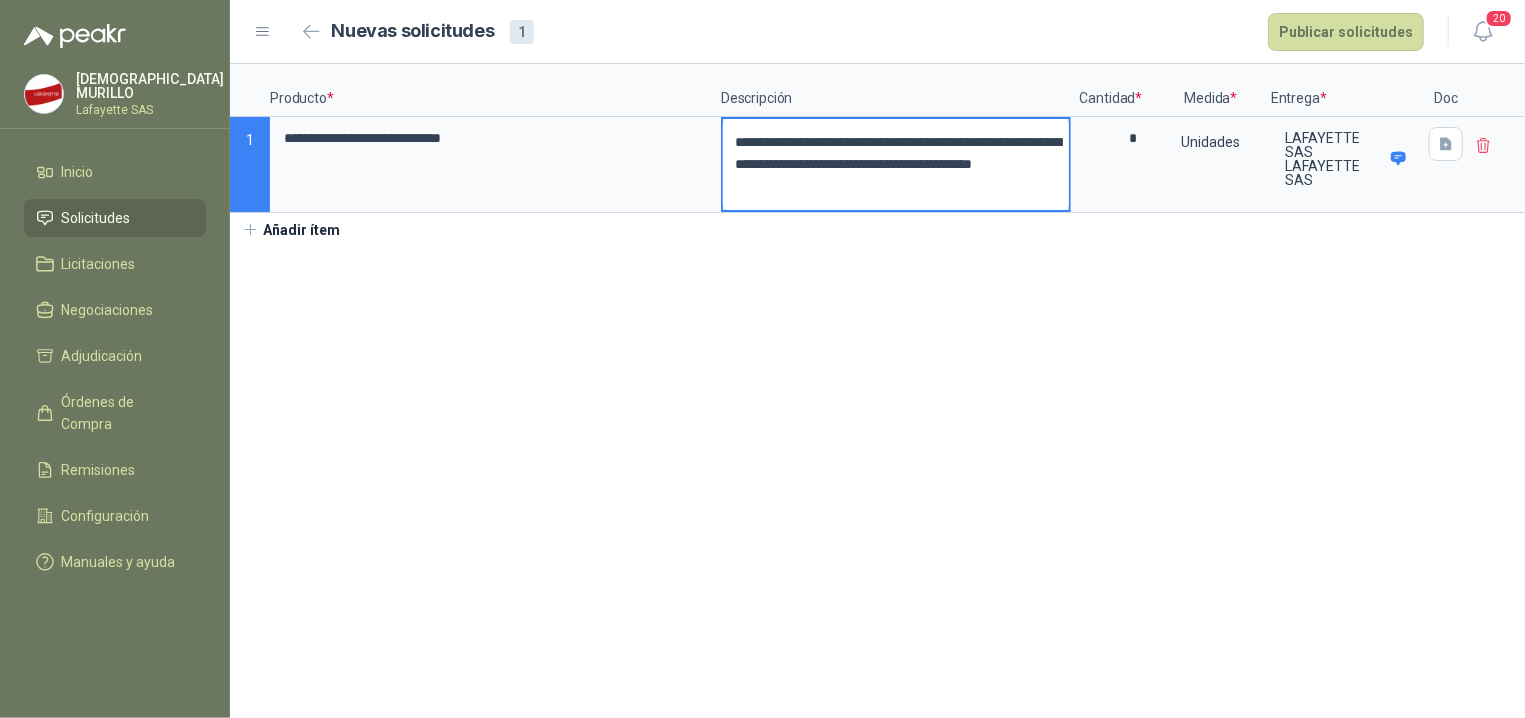 type 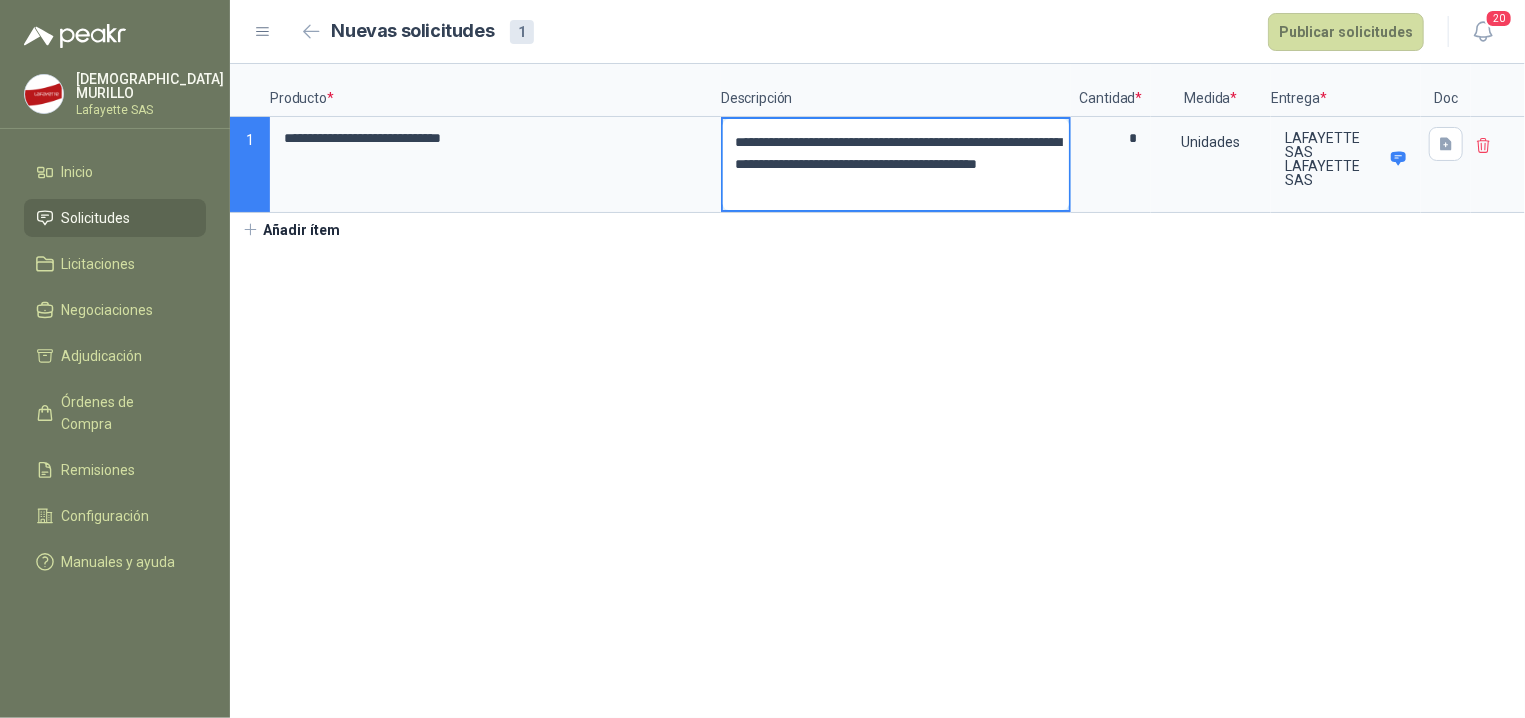 type on "**********" 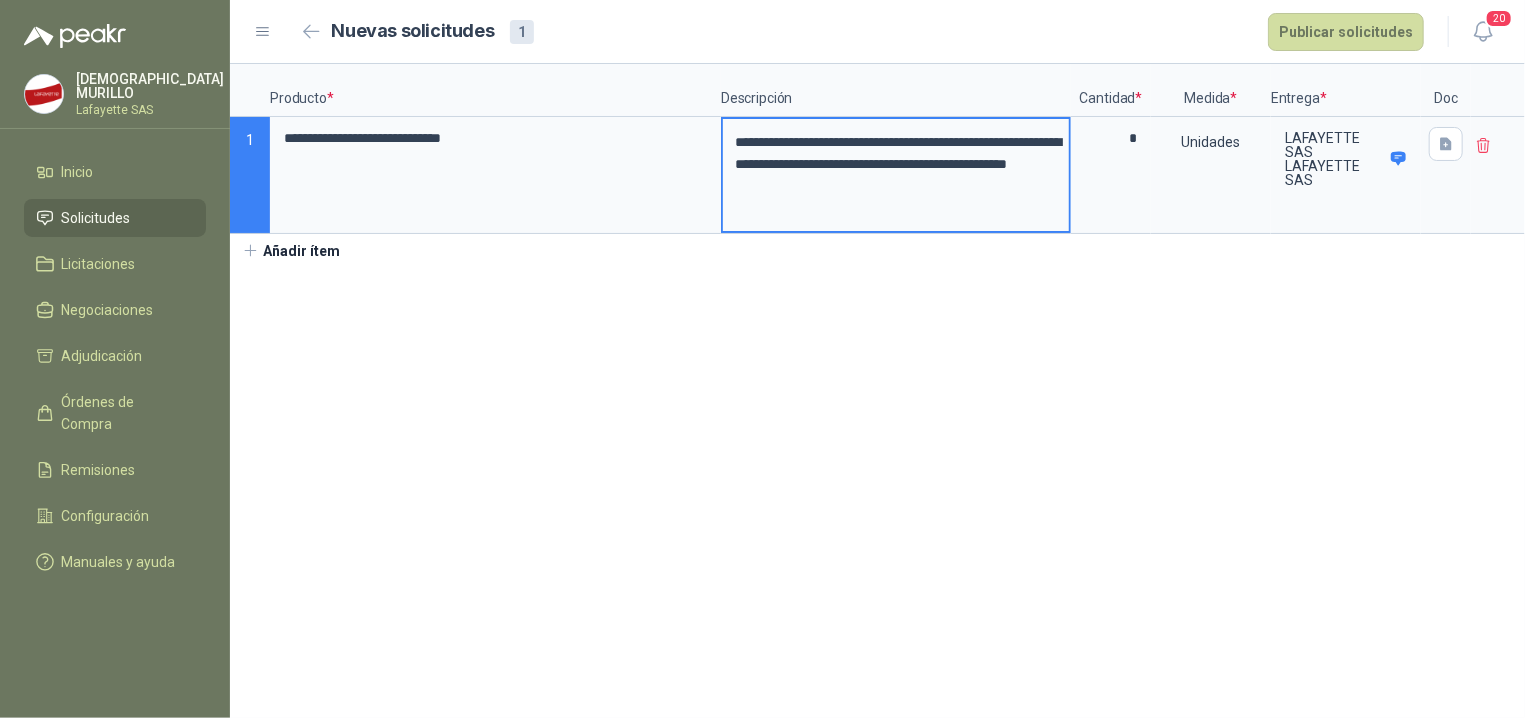 click on "**********" at bounding box center [877, 165] 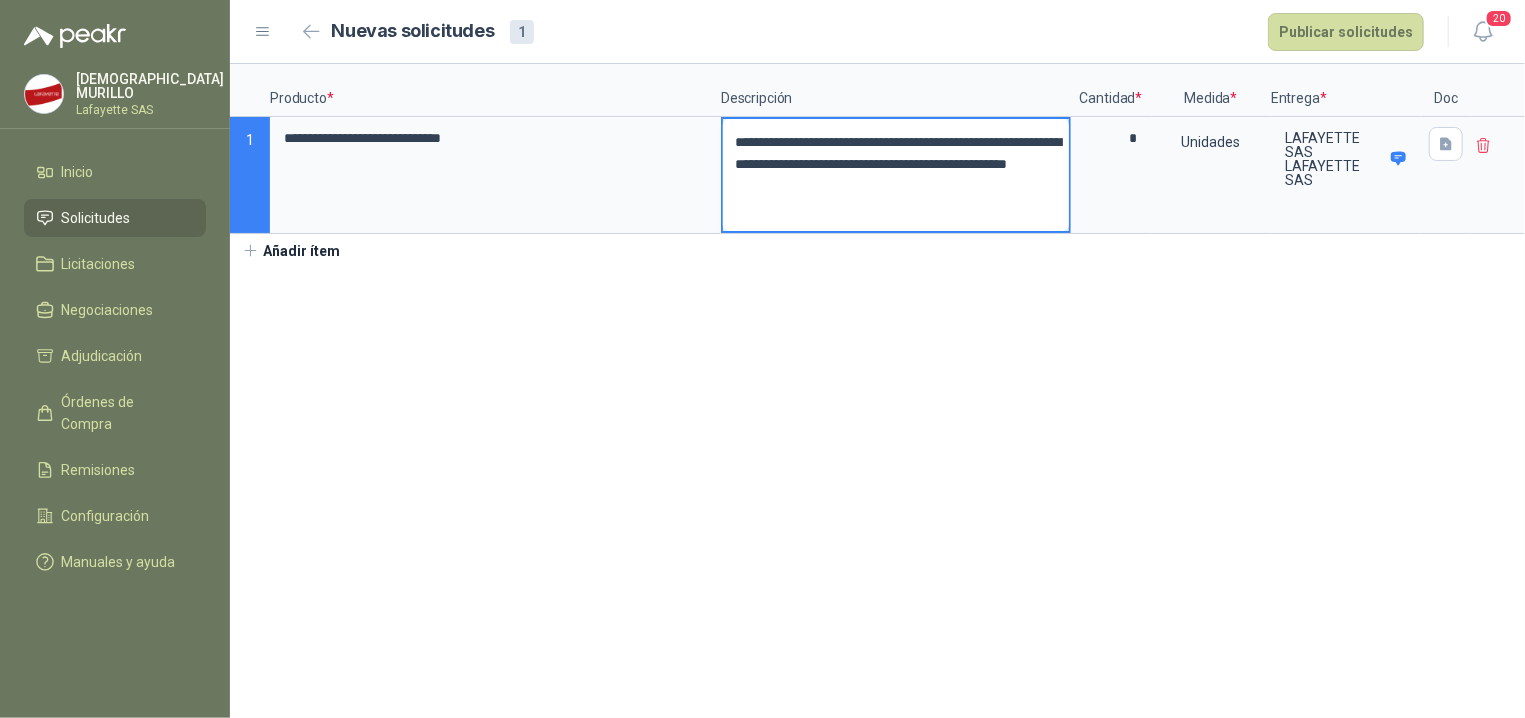 click on "**********" at bounding box center (896, 175) 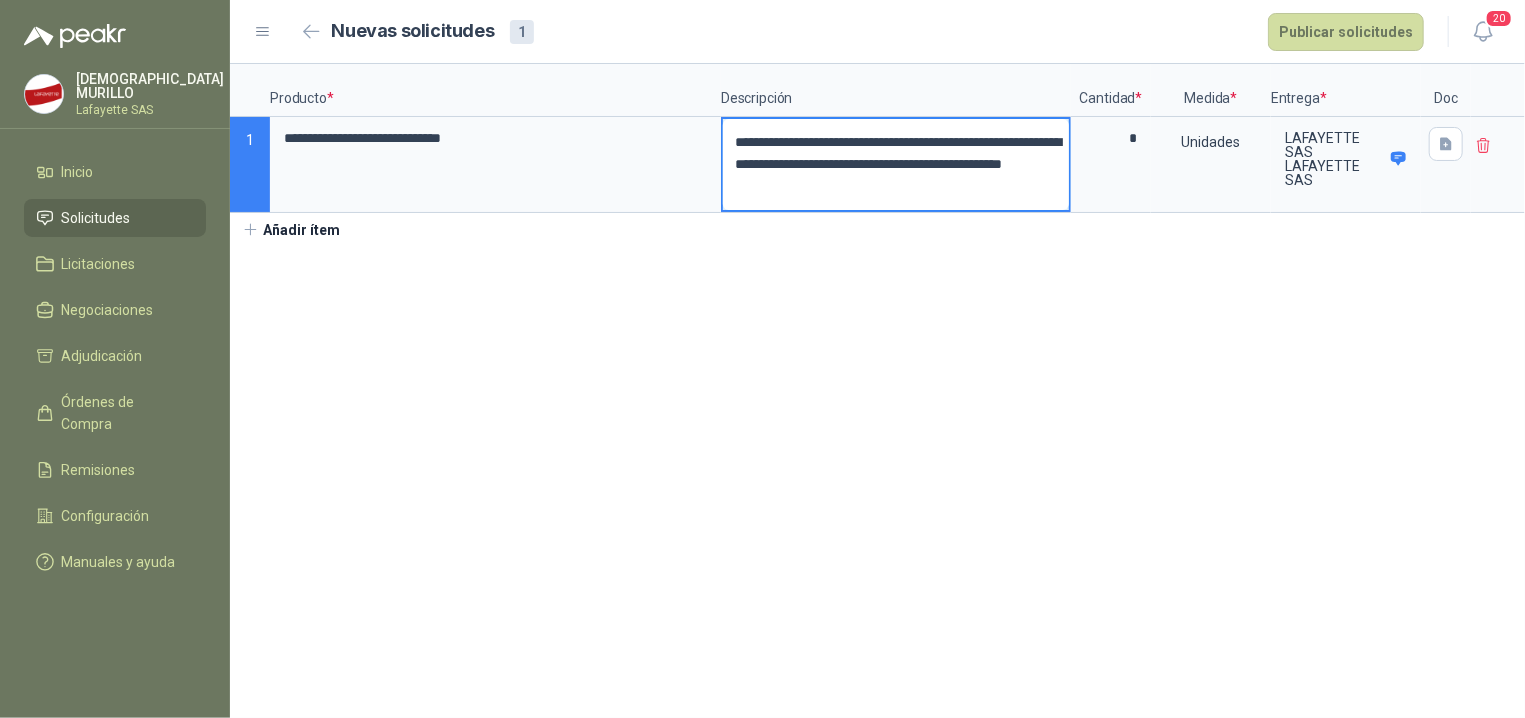 type 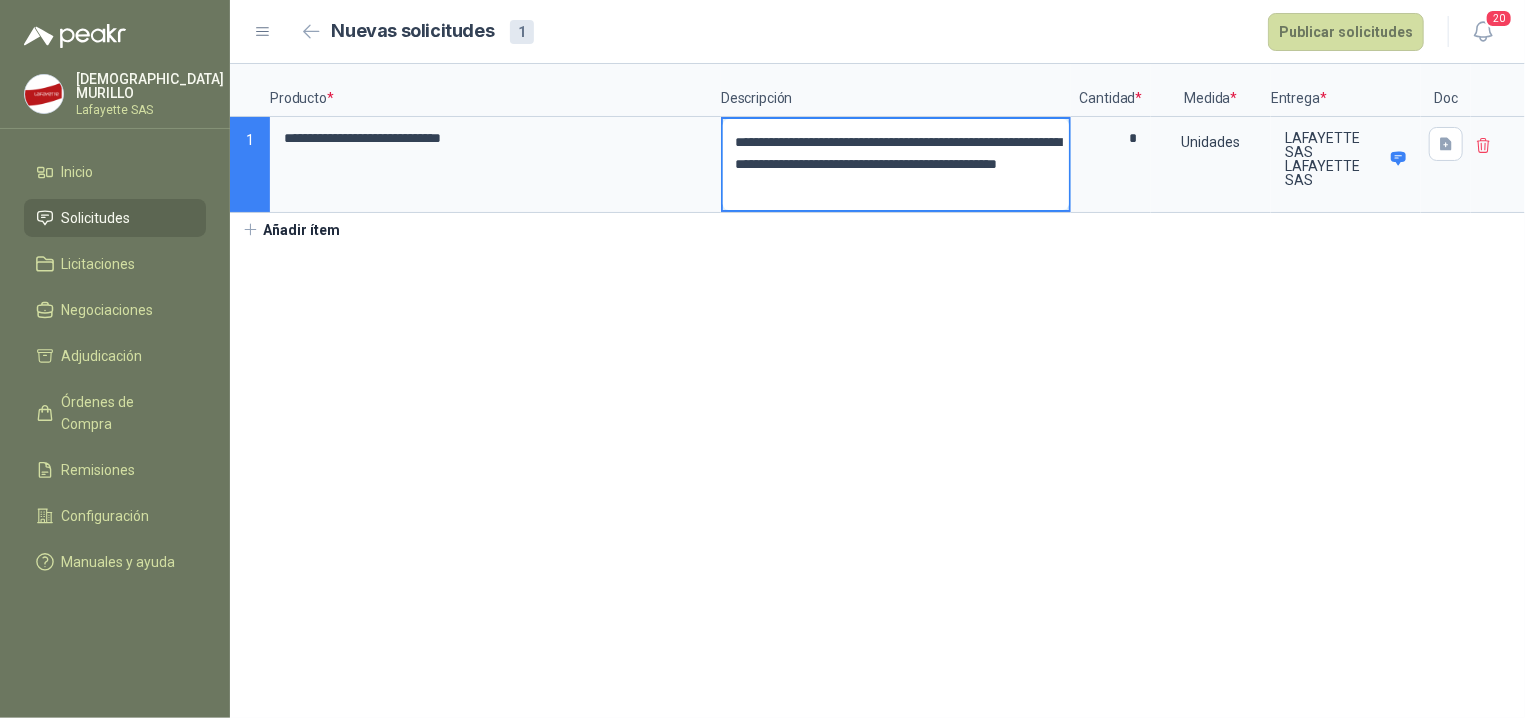 type 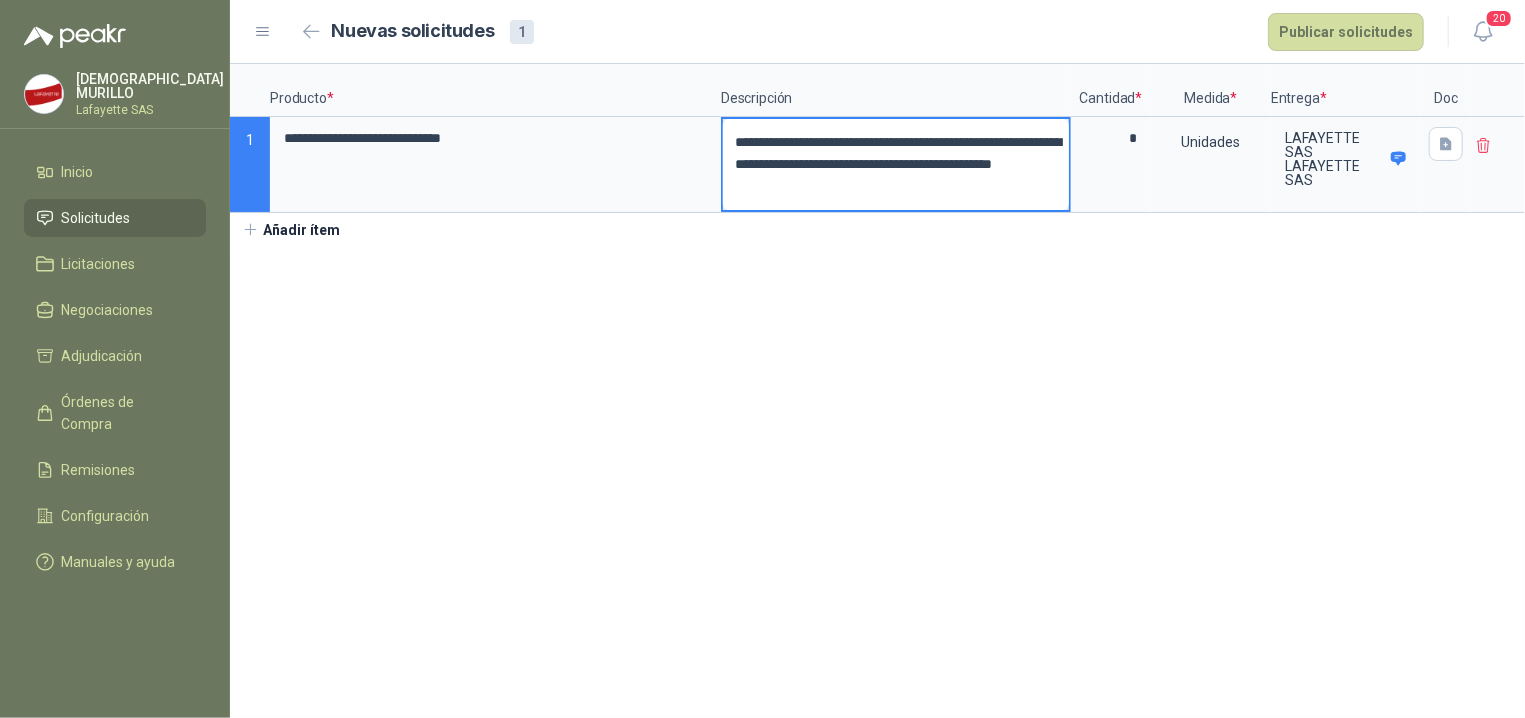 type 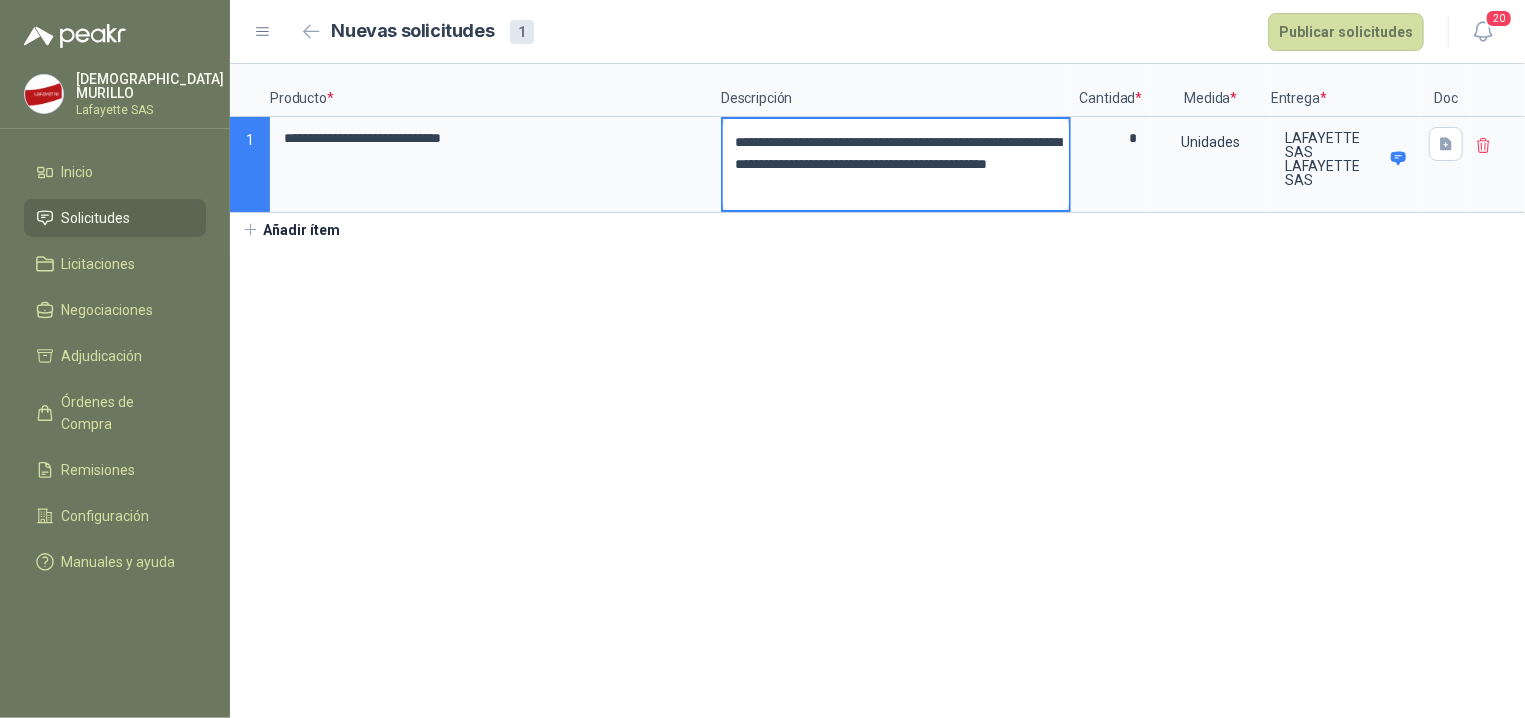 type 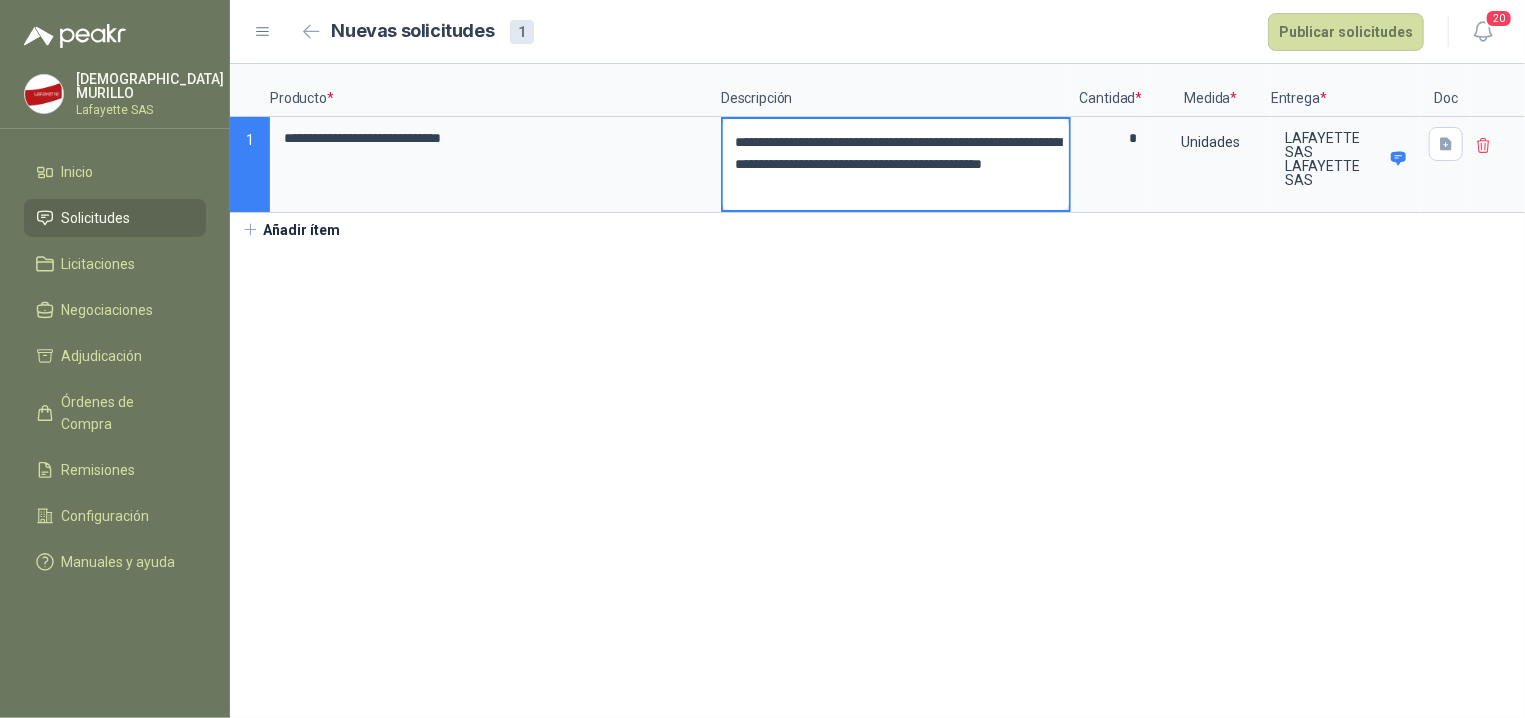 type 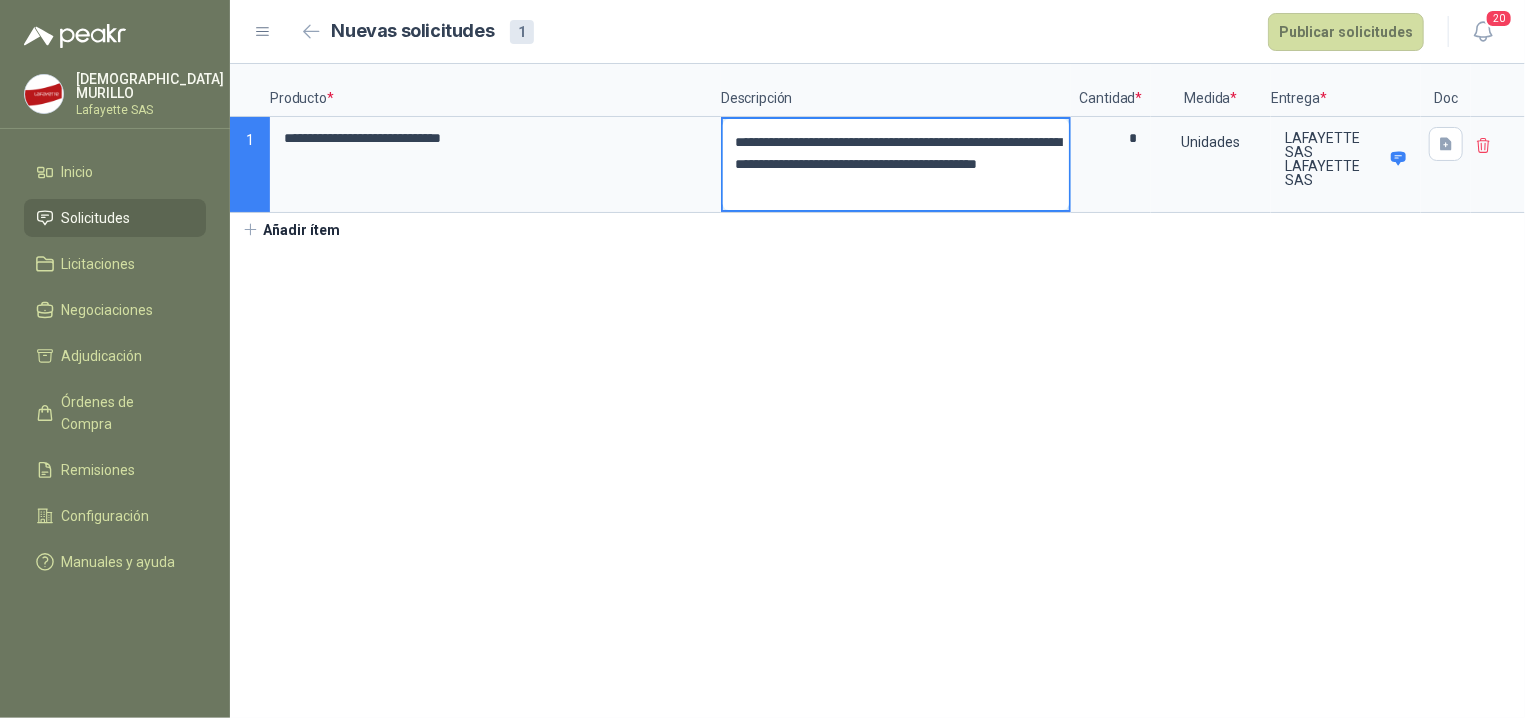 type 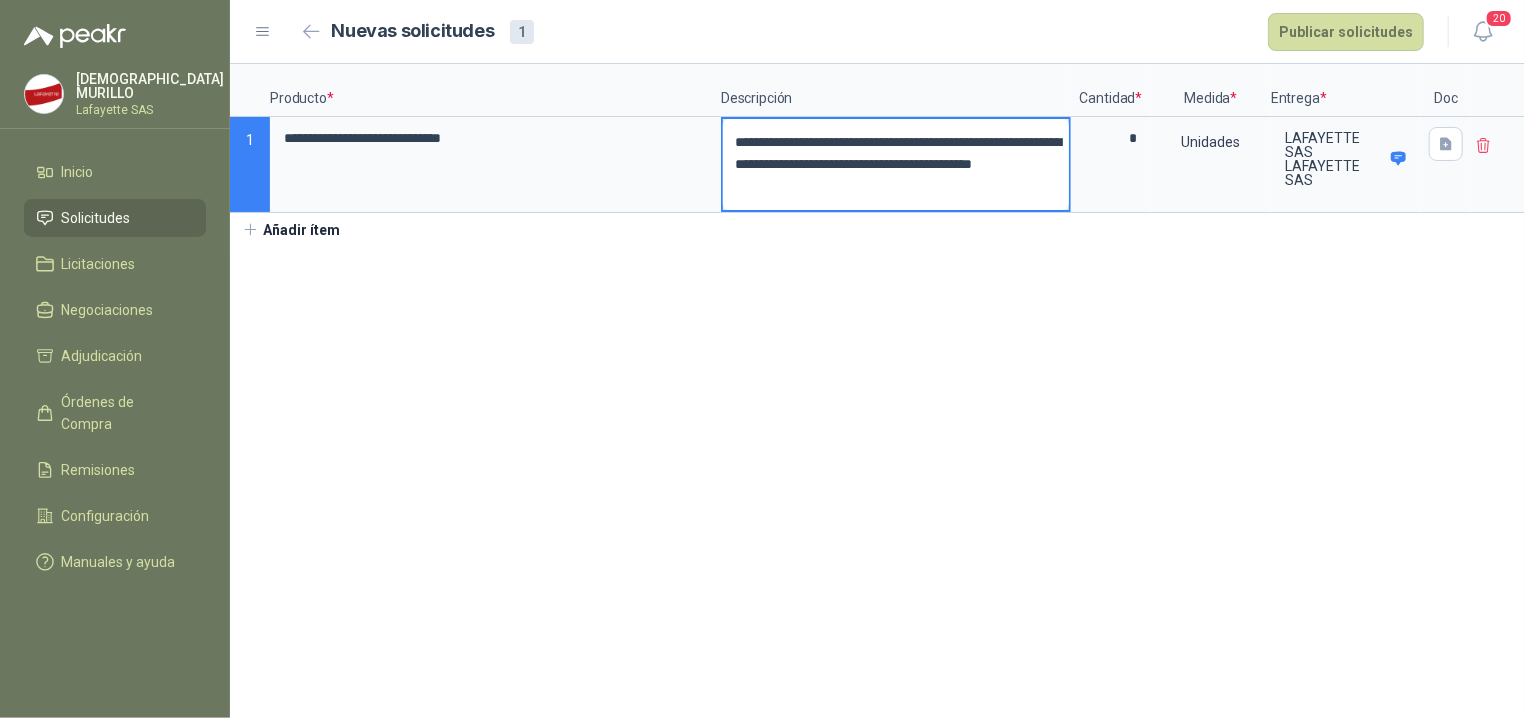 type 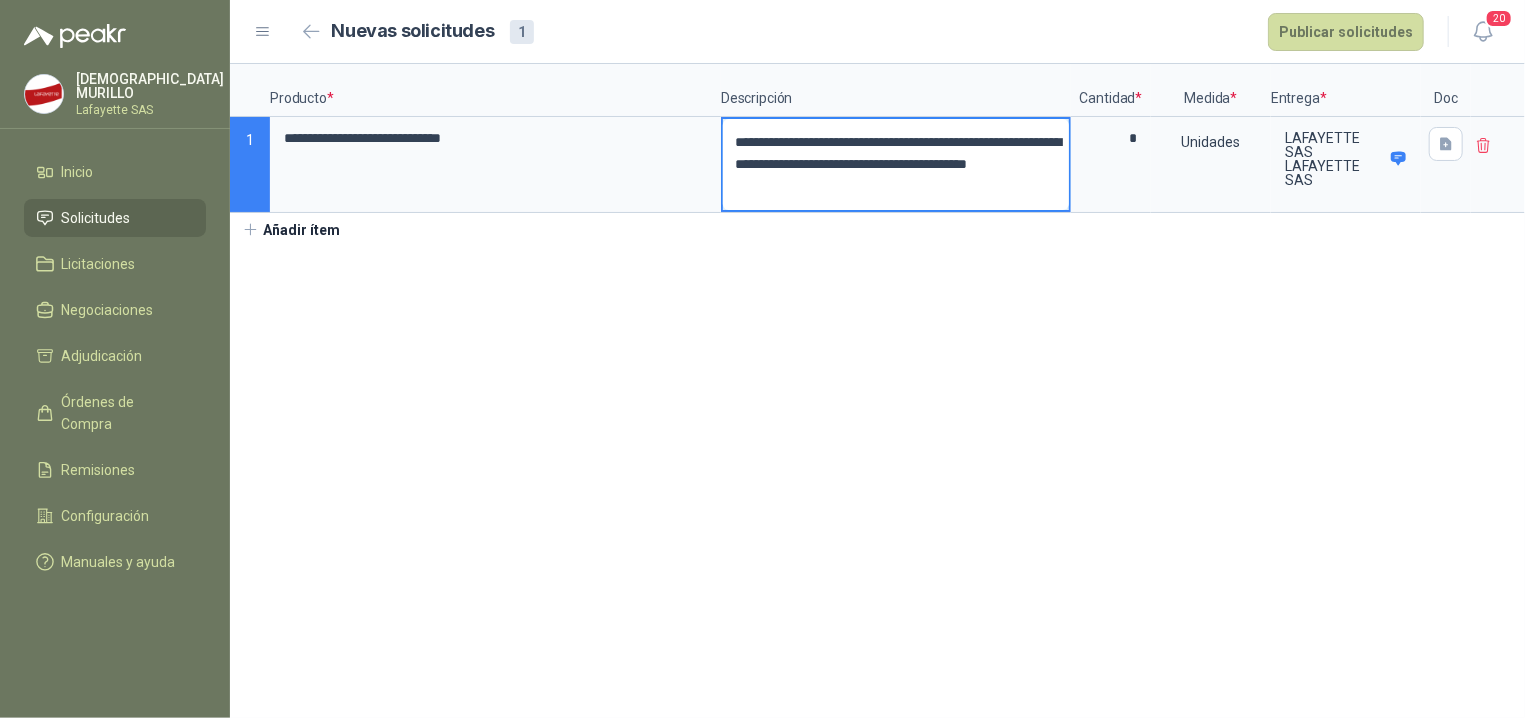 type 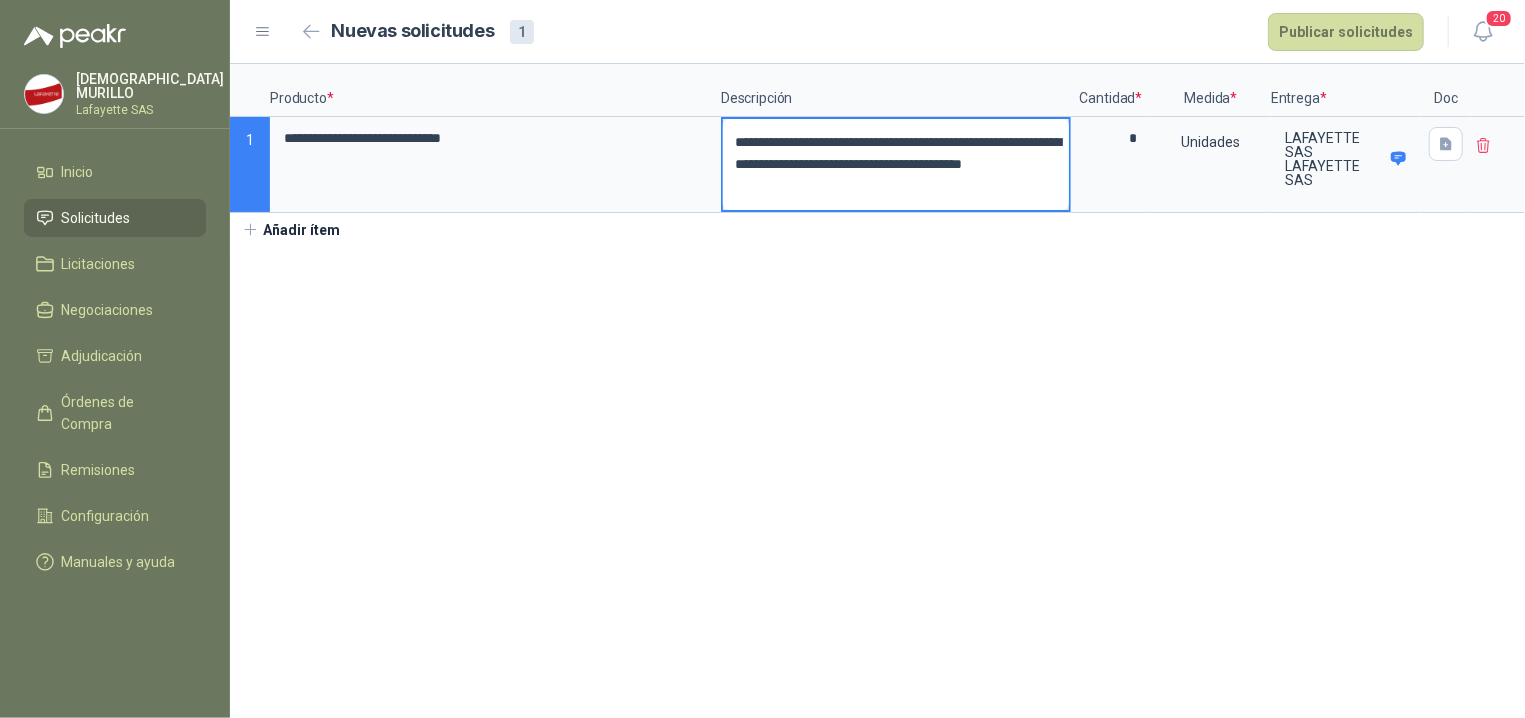 type 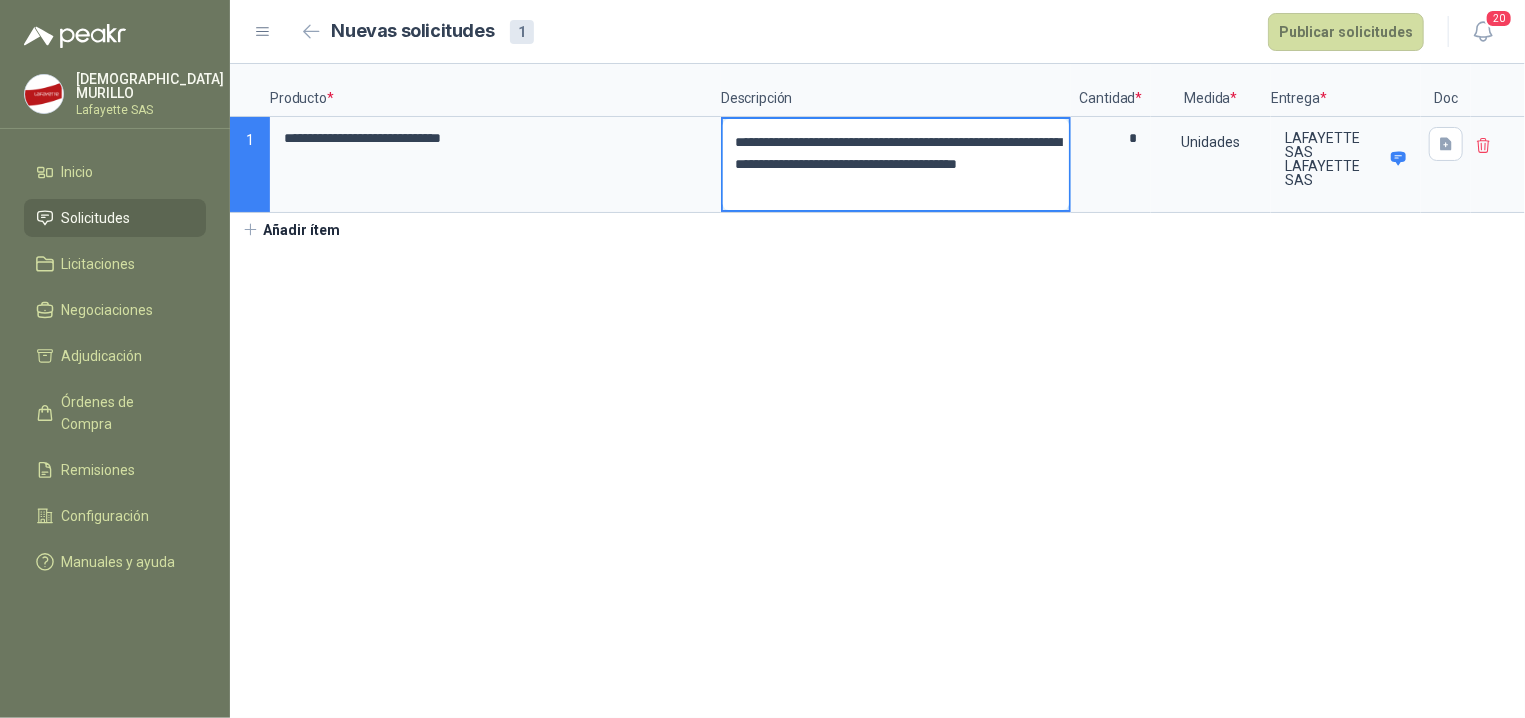 click on "**********" at bounding box center [896, 164] 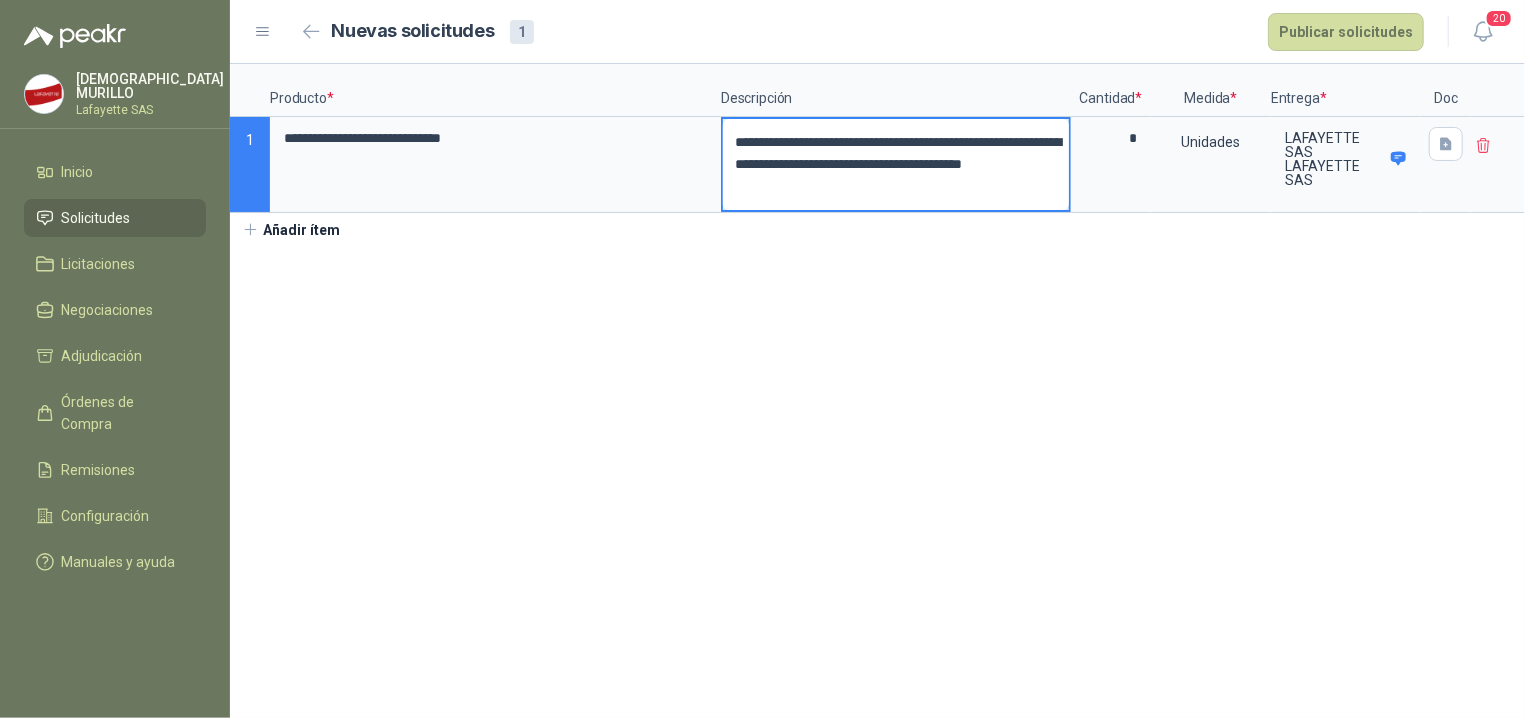 type 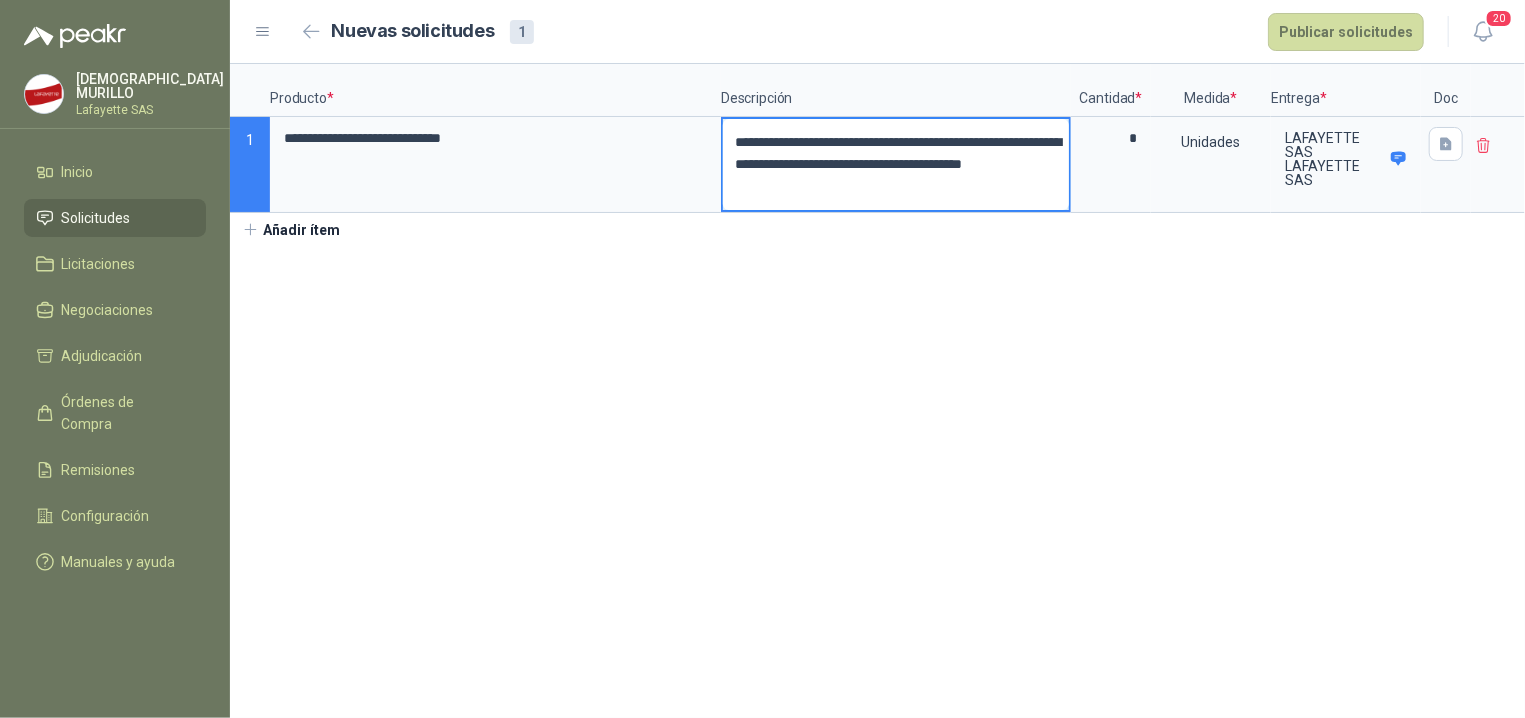type on "**********" 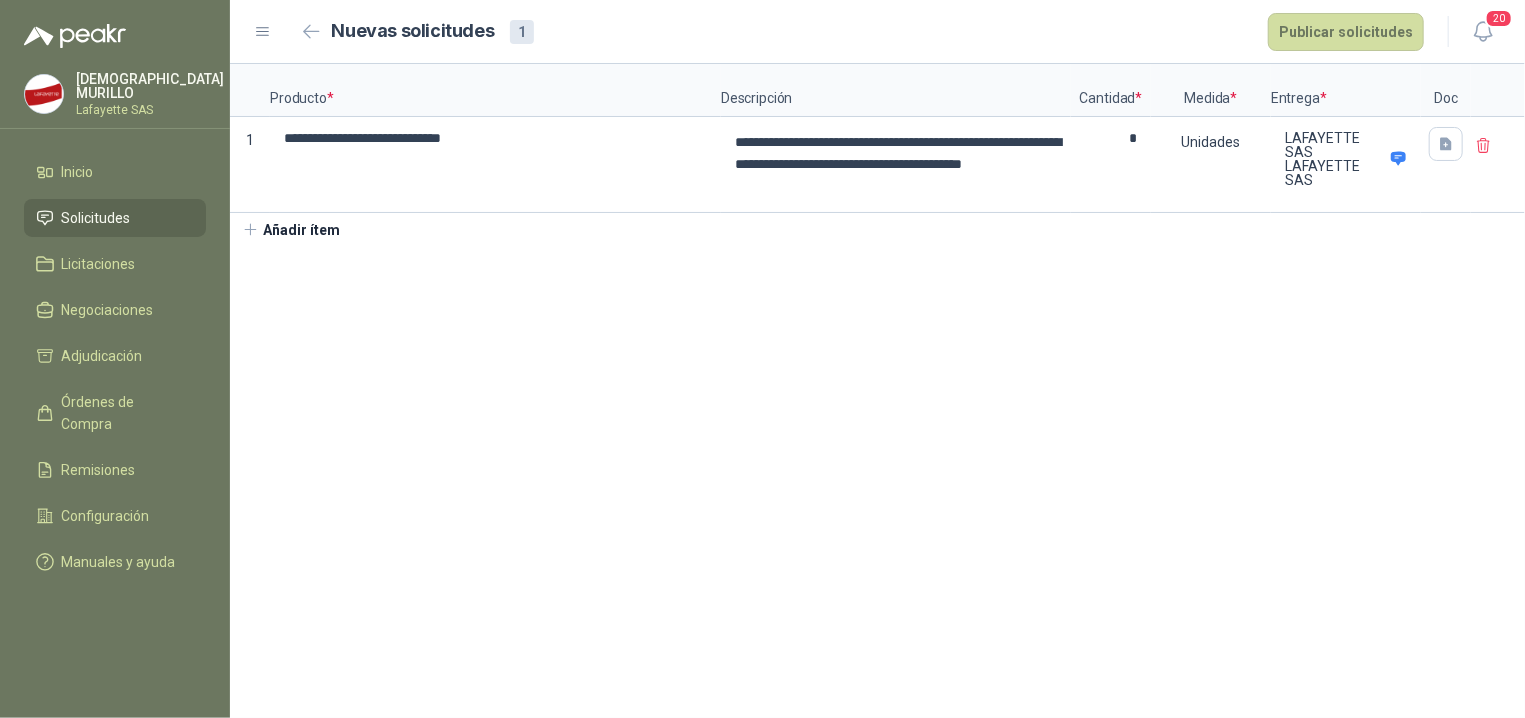 click on "**********" at bounding box center (877, 391) 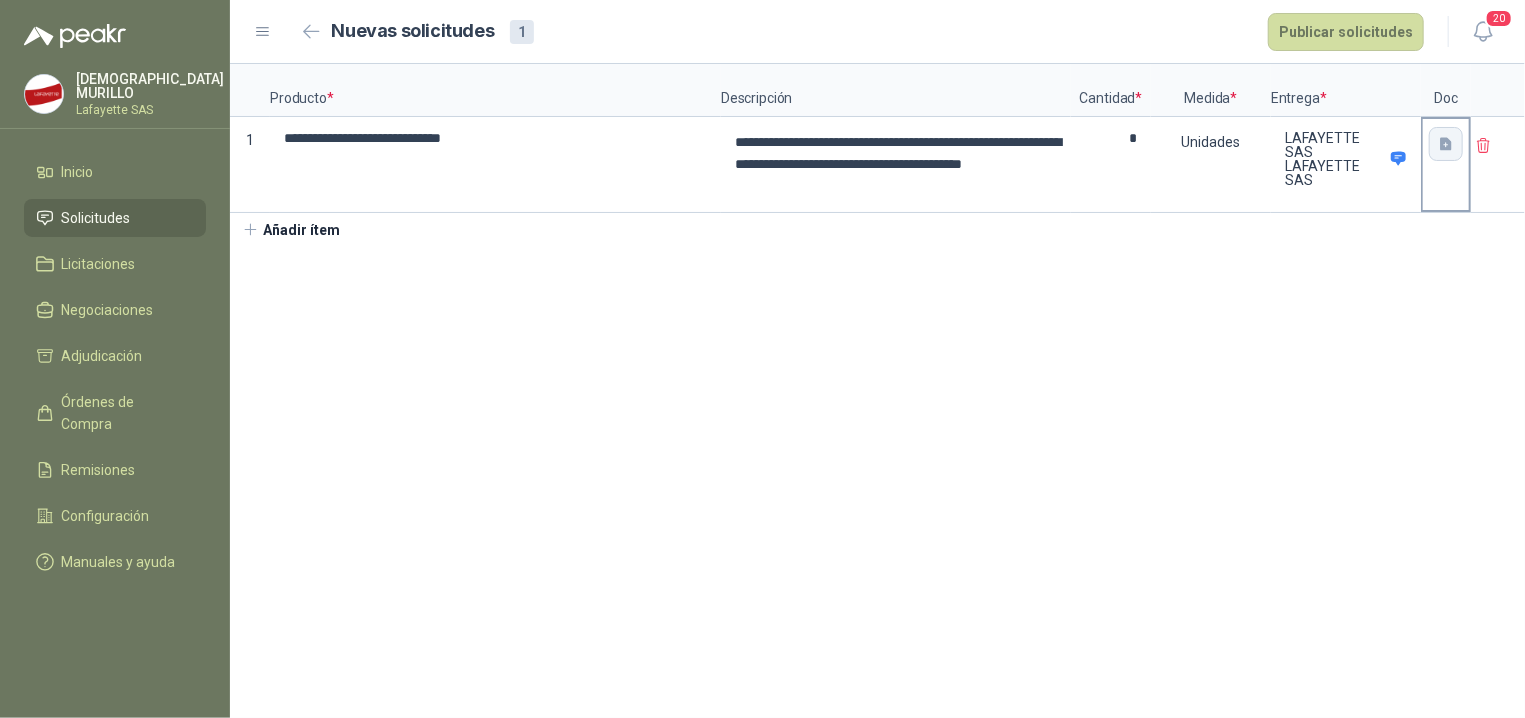 click at bounding box center [1446, 144] 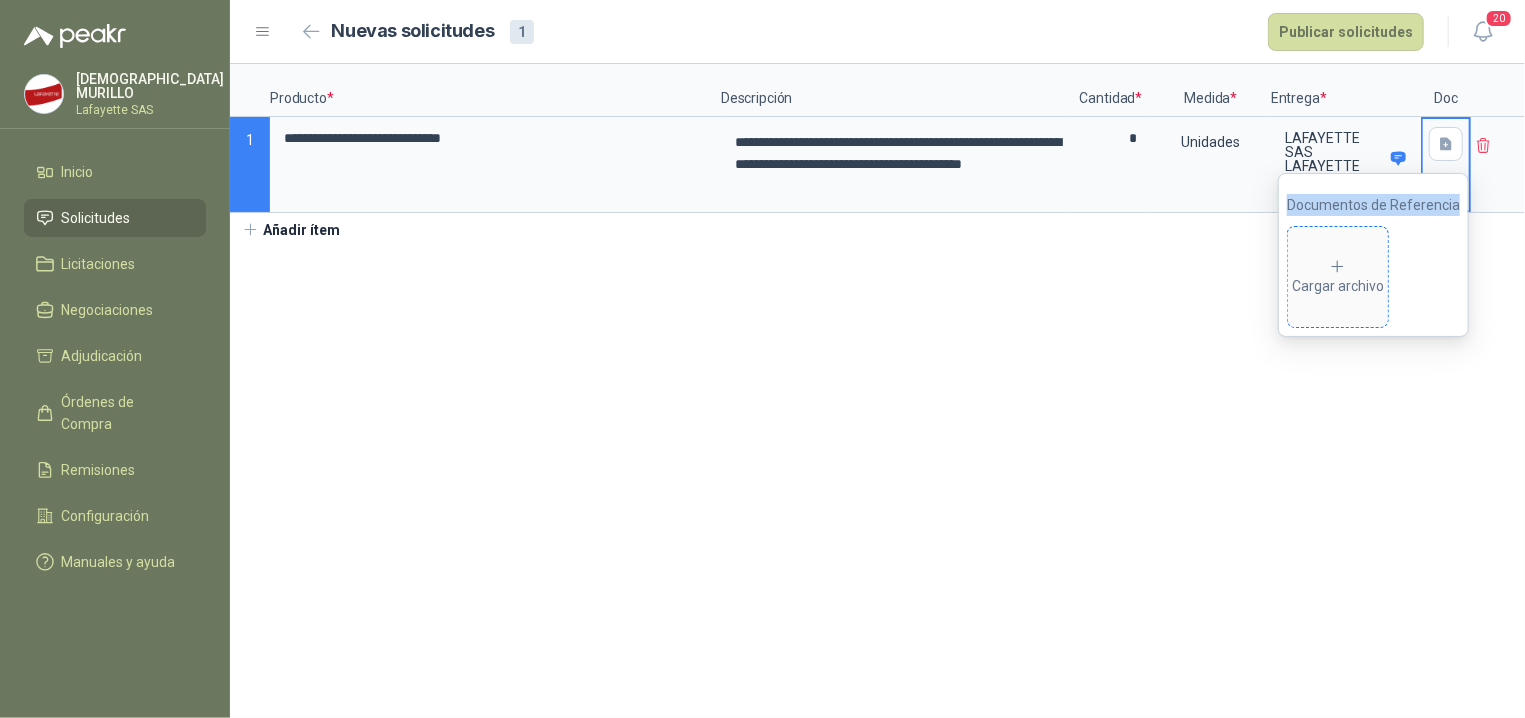 click on "Cargar archivo" at bounding box center (1338, 278) 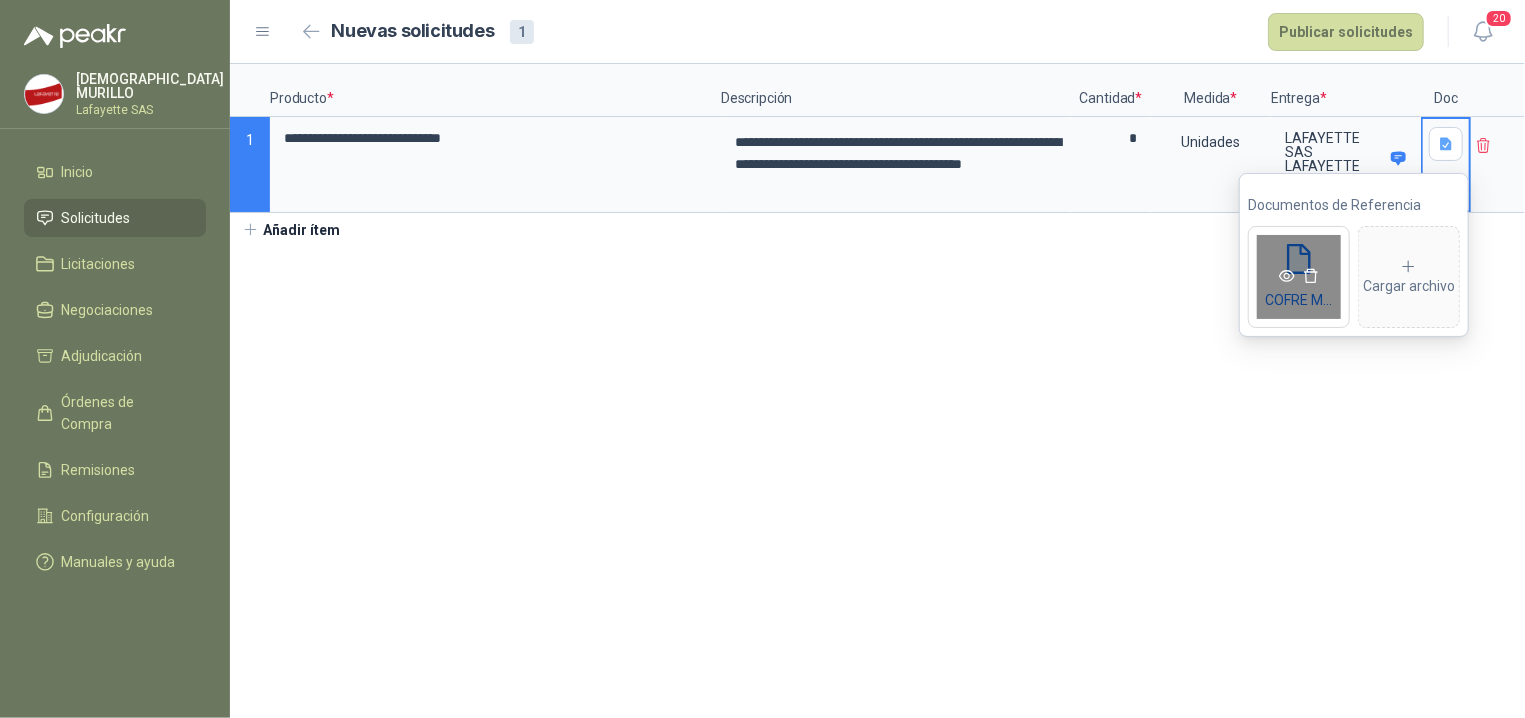 click 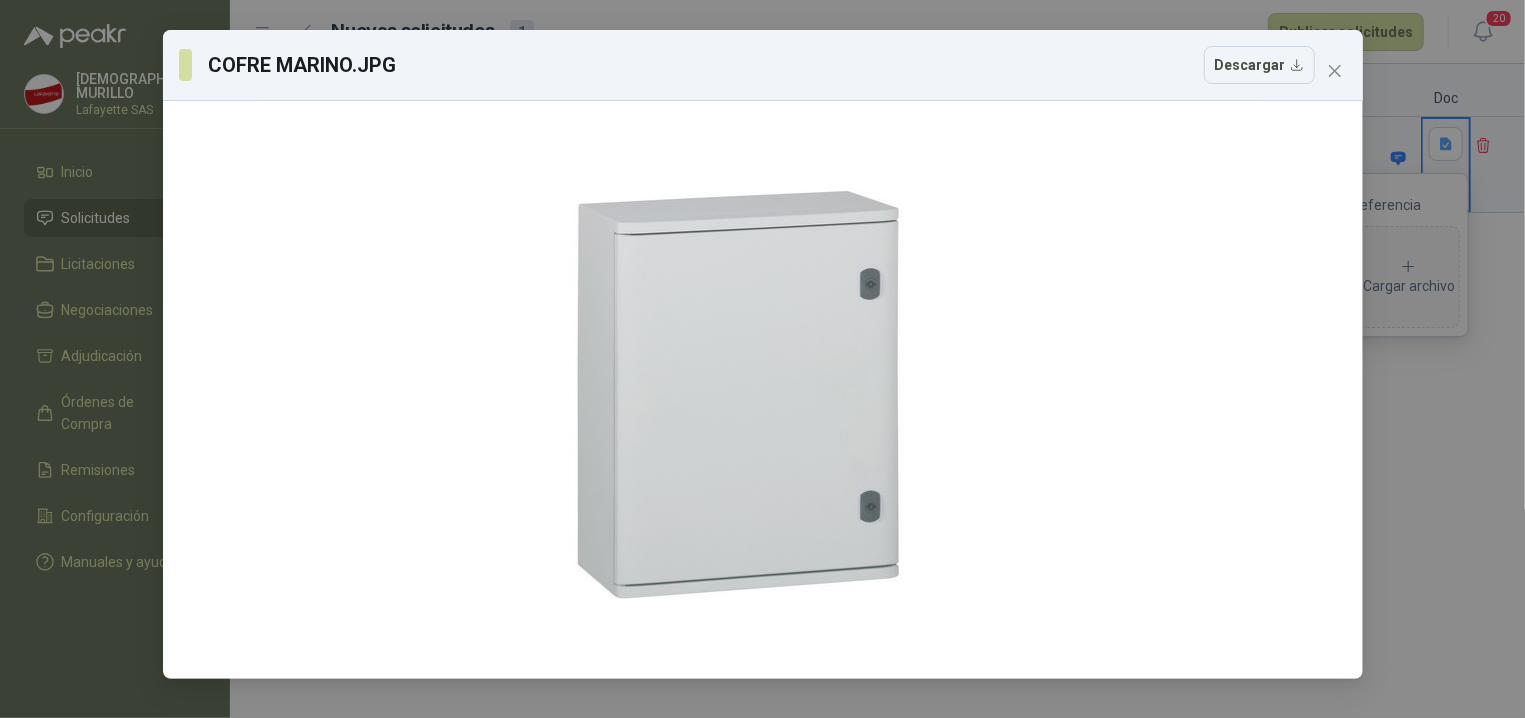 click on "[PERSON_NAME].JPG   Descargar" at bounding box center [762, 359] 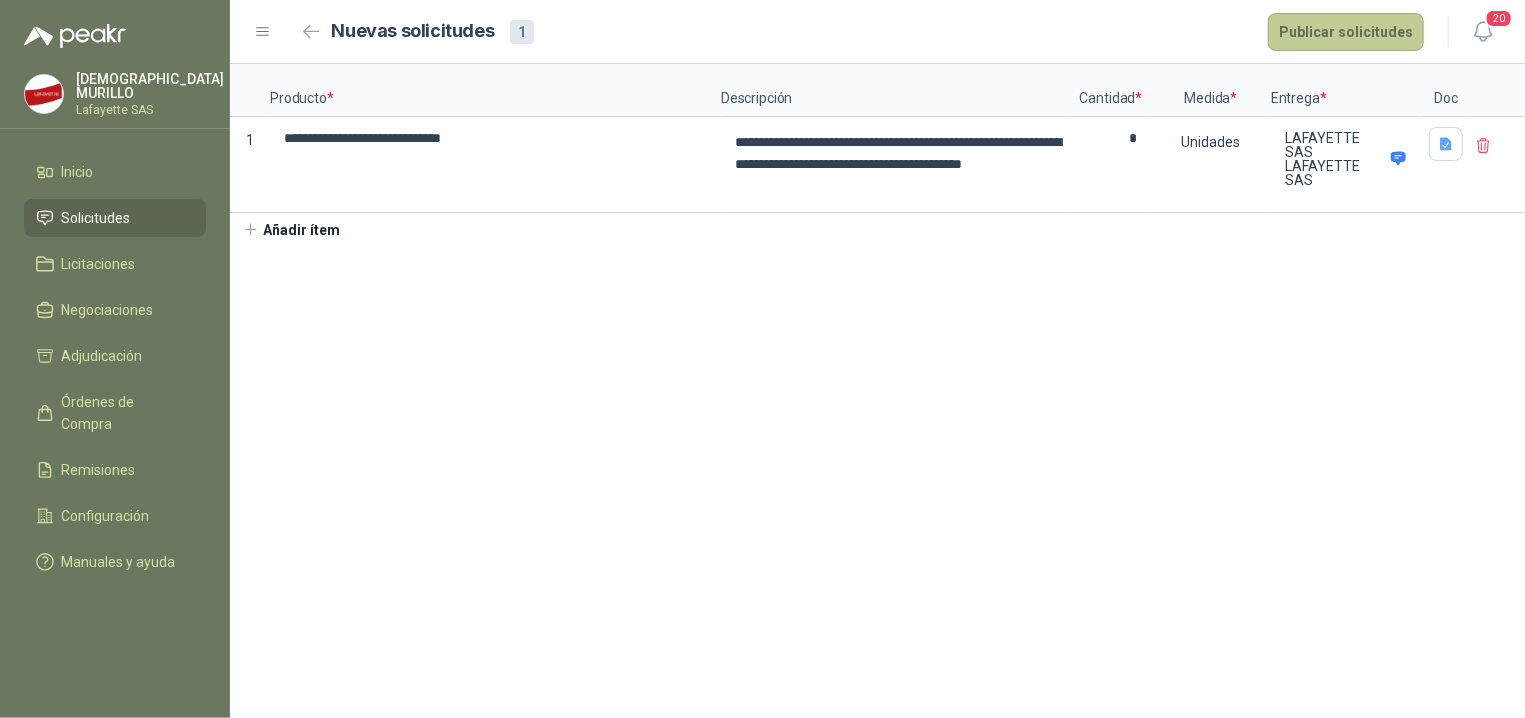 click on "Publicar solicitudes" at bounding box center (1346, 32) 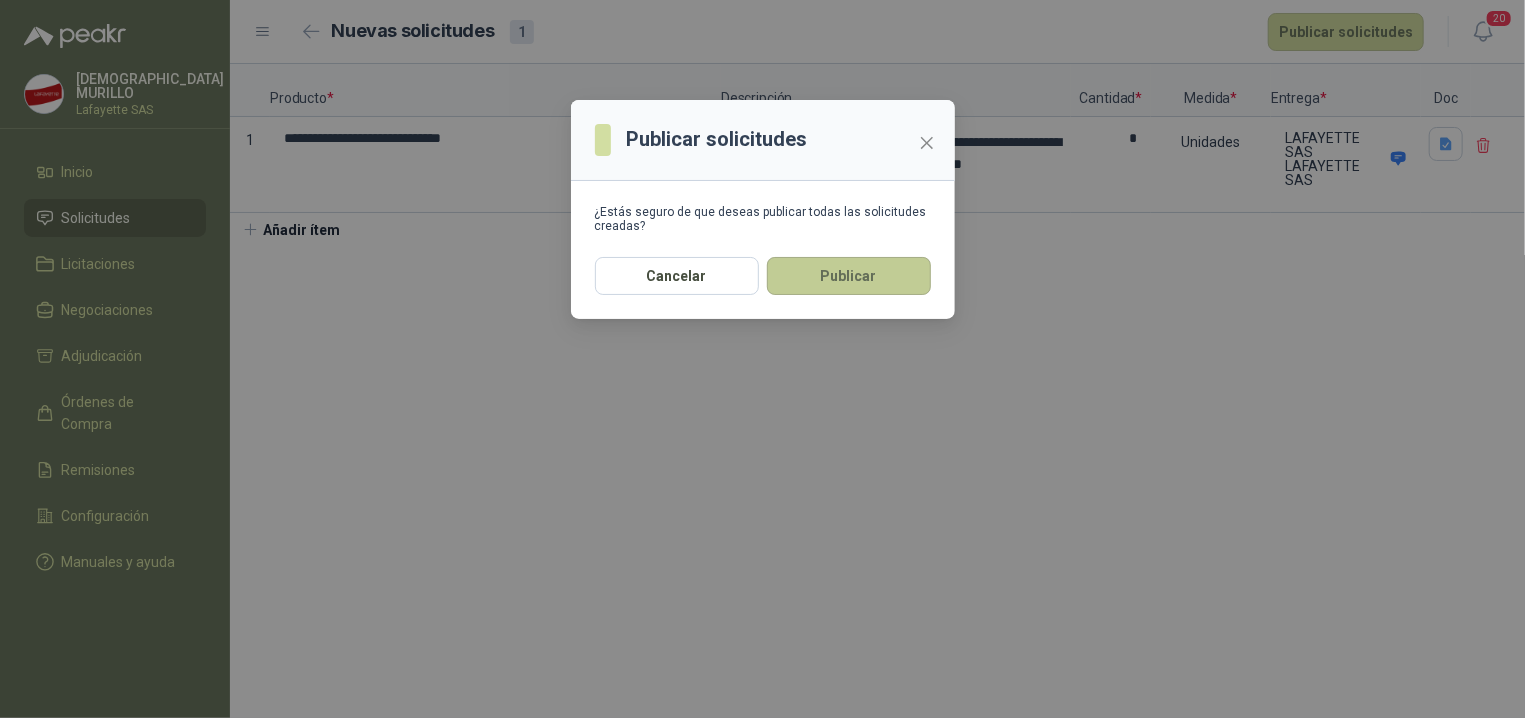 click on "Publicar" at bounding box center [849, 276] 